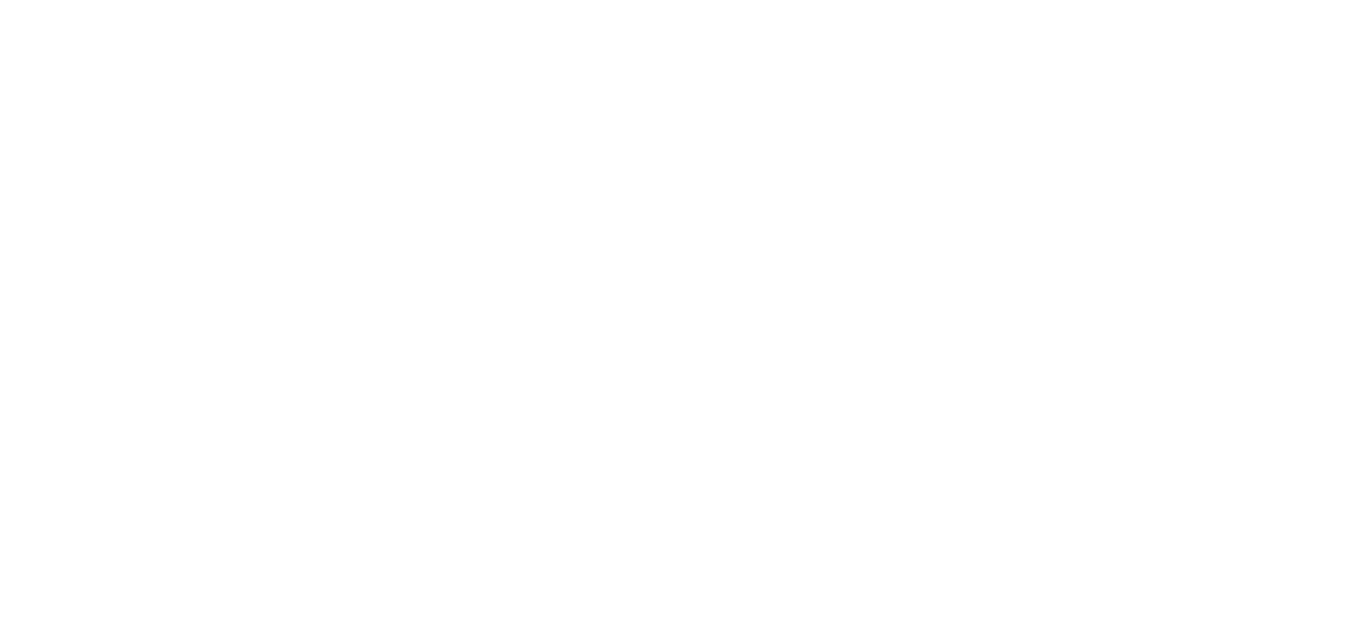 scroll, scrollTop: 0, scrollLeft: 0, axis: both 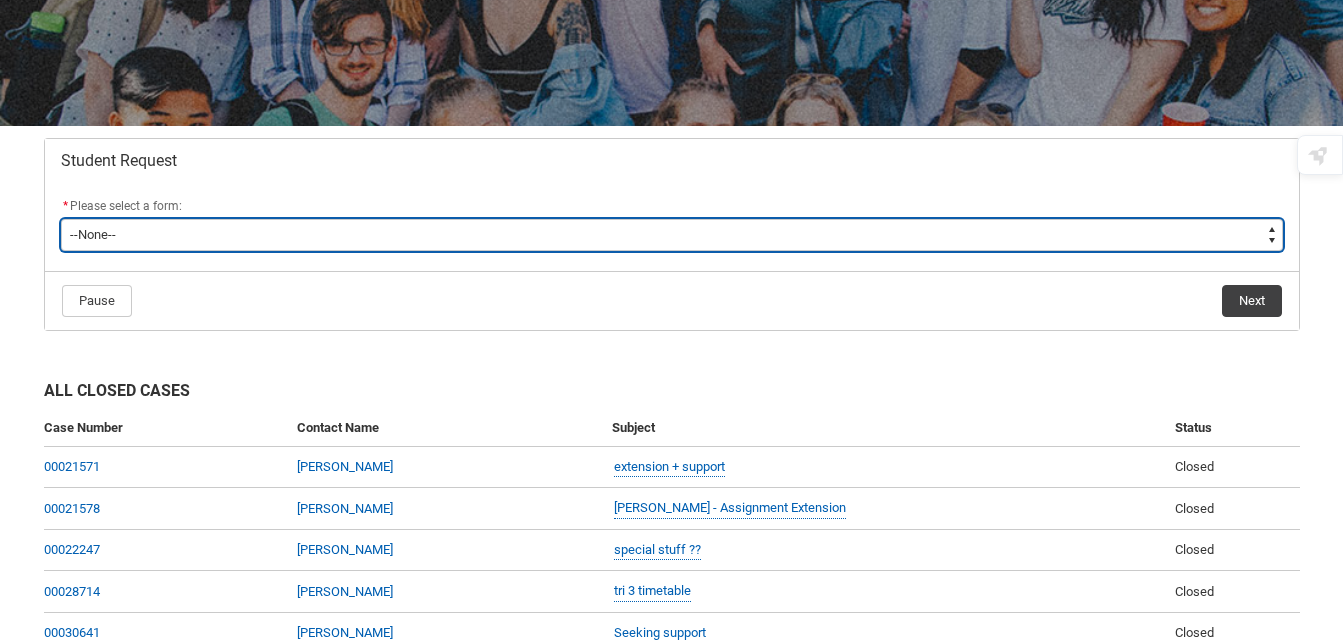 click on "--None-- Academic Transcript Application to Appeal Assignment Extension Course Credit / RPL Course Transfer Deferral / Leave of Absence Enrolment Variation Grievance Reasonable Adjustment Return to Study Application Special Consideration Tuition Fee Refund Withdraw & Cancel Enrolment General Enquiry FEE-HELP Exemption Form Financial Hardship Program" at bounding box center [672, 235] 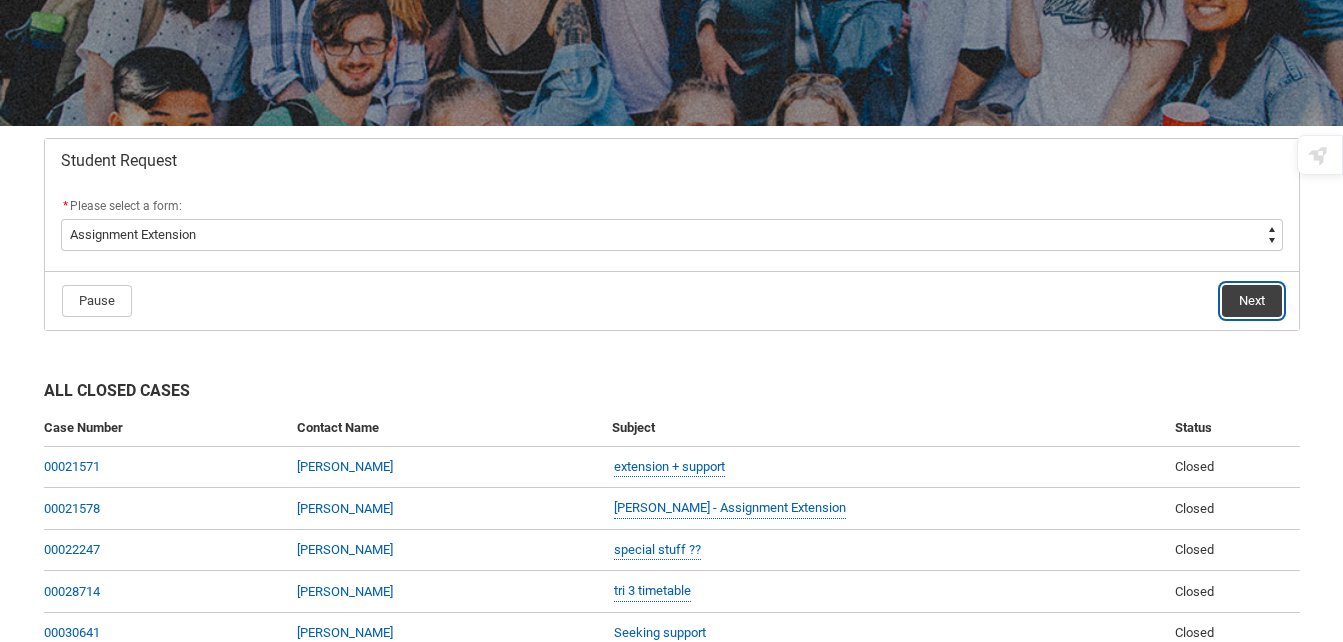 click on "Next" 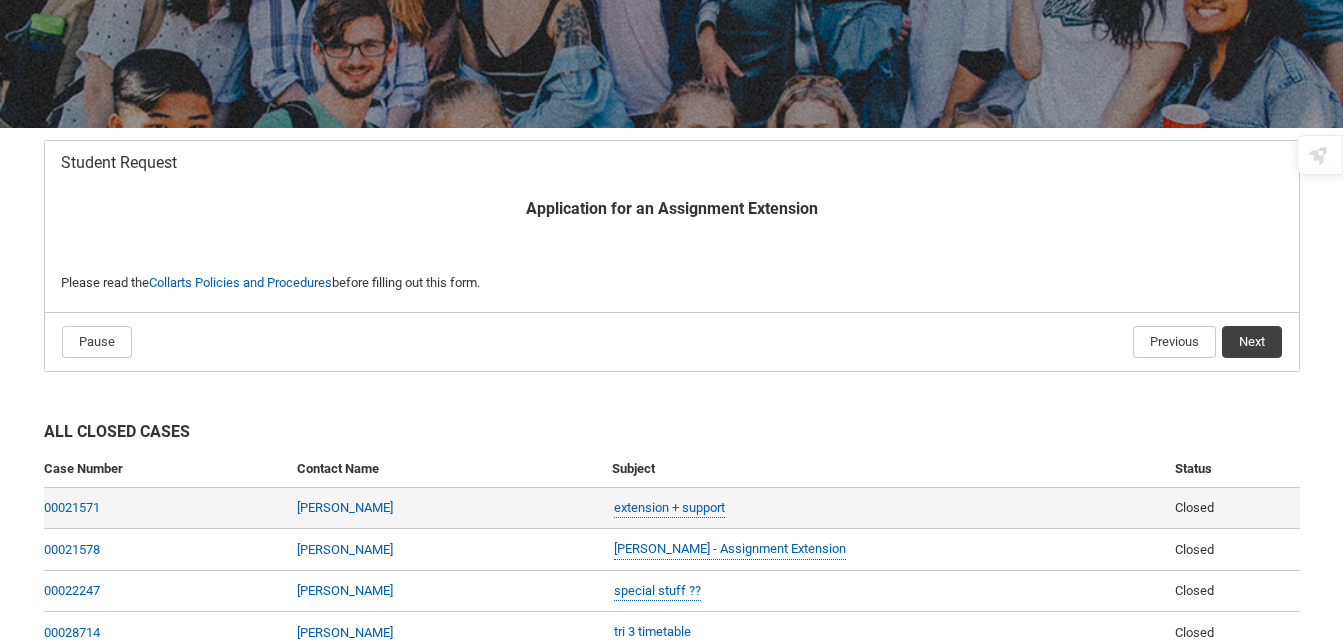 scroll, scrollTop: 273, scrollLeft: 0, axis: vertical 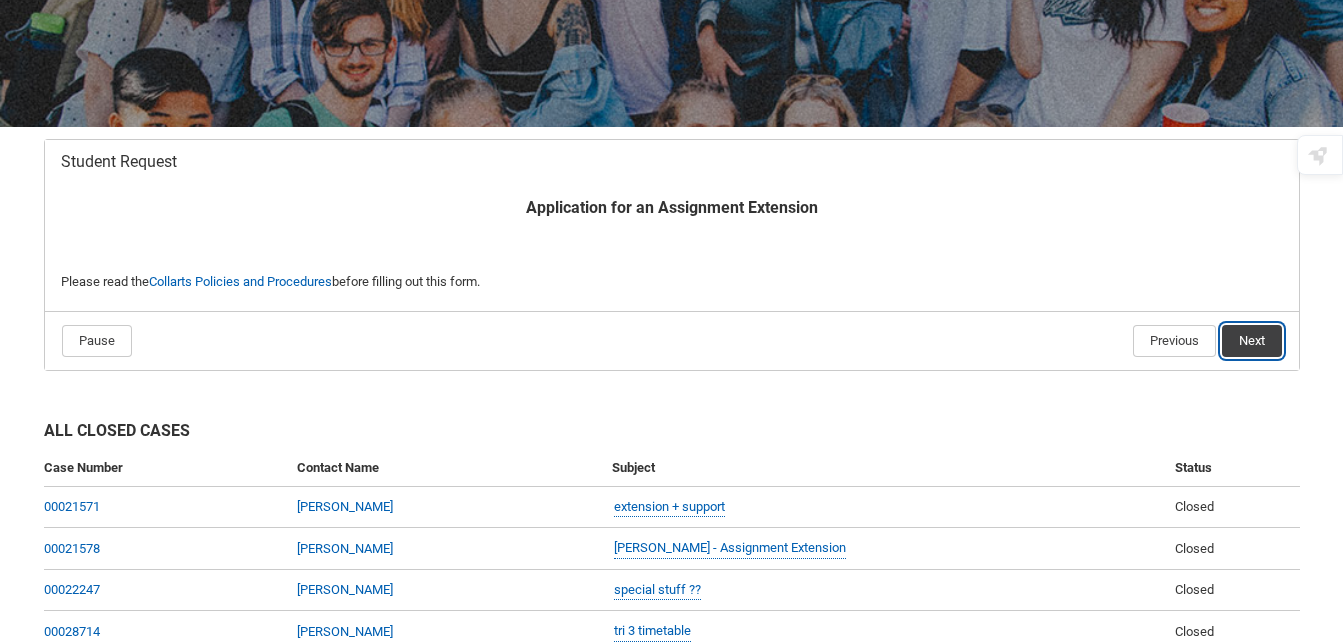 click on "Next" 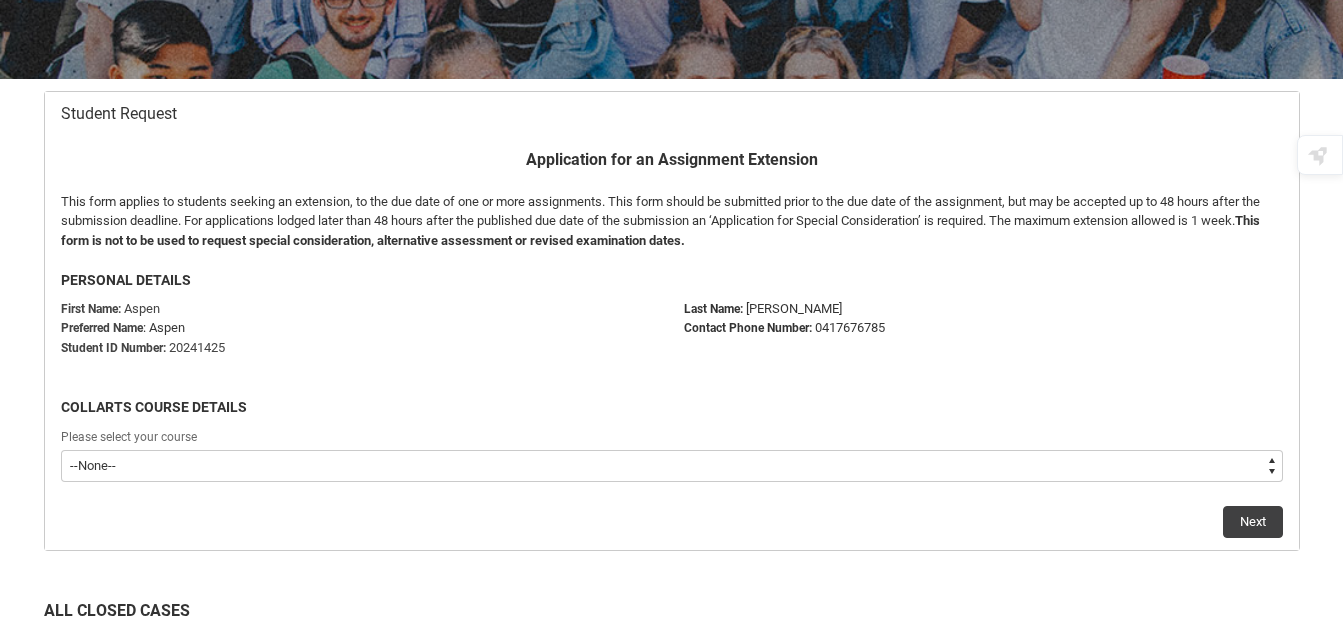 scroll, scrollTop: 322, scrollLeft: 0, axis: vertical 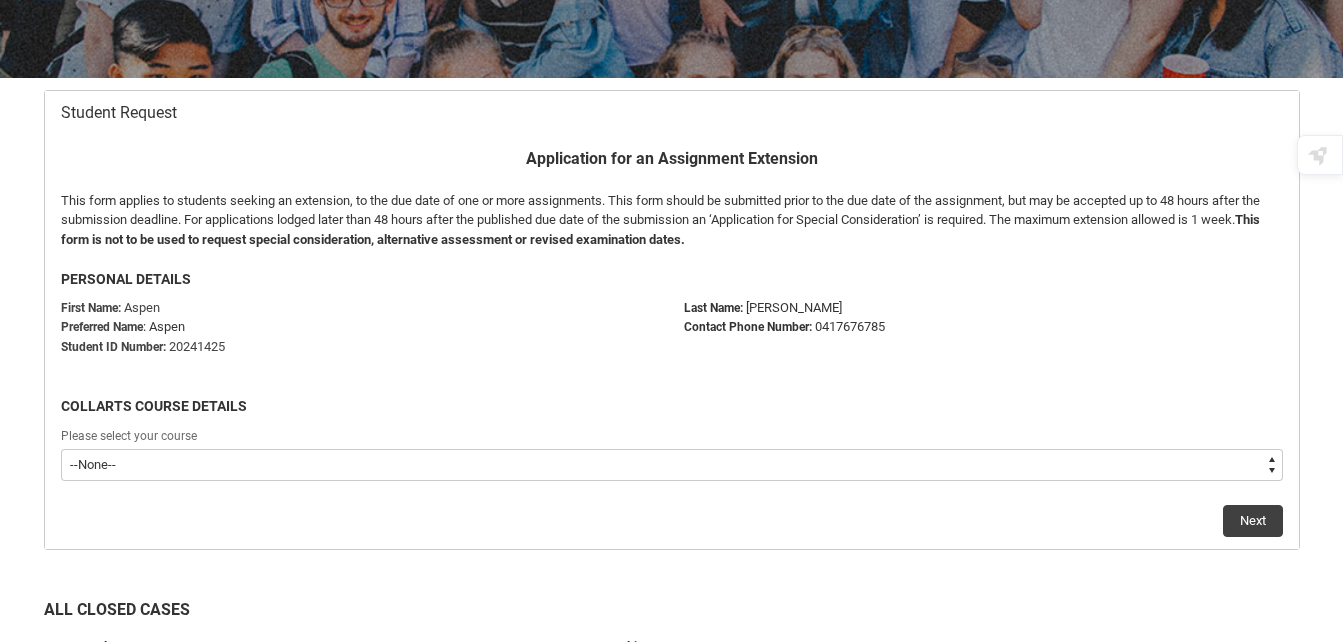 click on "--None-- Bachelor of Screen & Media" at bounding box center [672, 465] 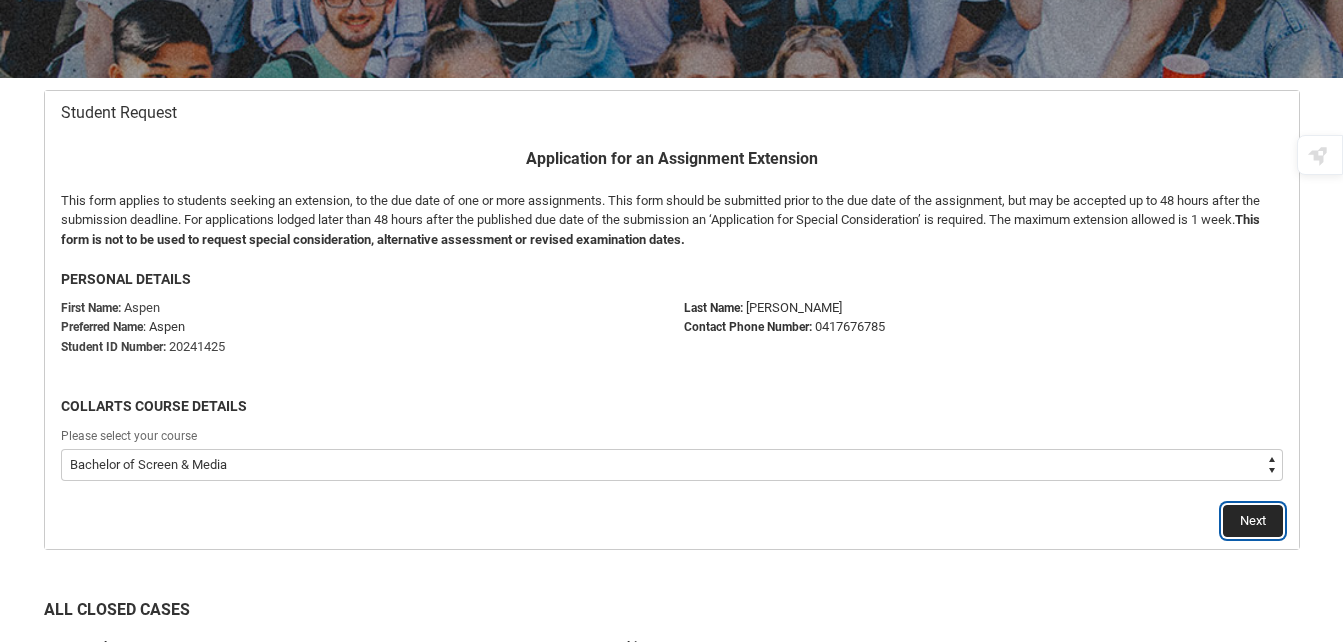 click on "Next" 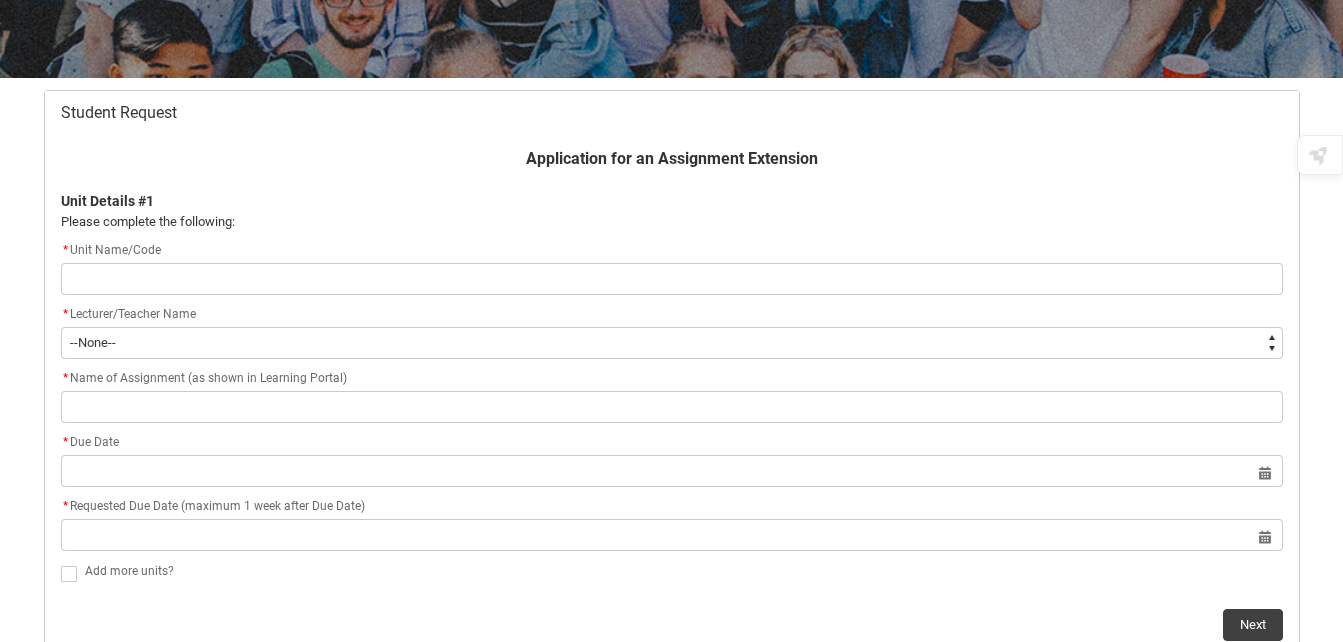 scroll, scrollTop: 213, scrollLeft: 0, axis: vertical 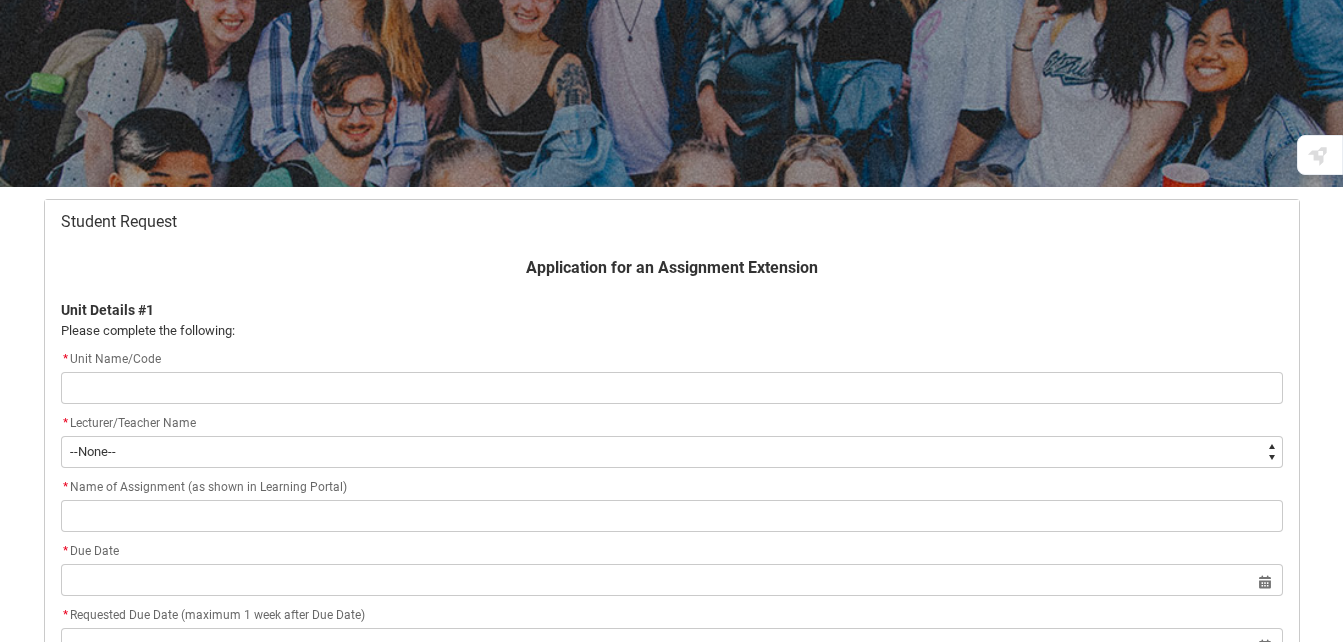 type on "S" 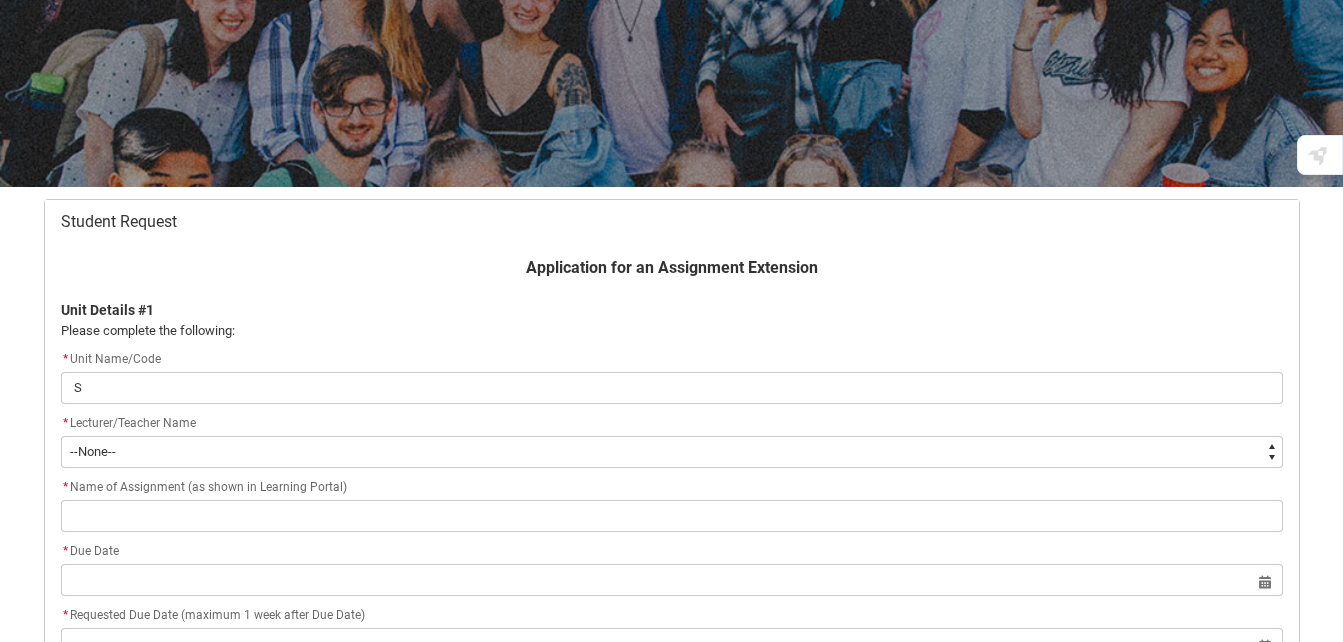 type on "SC" 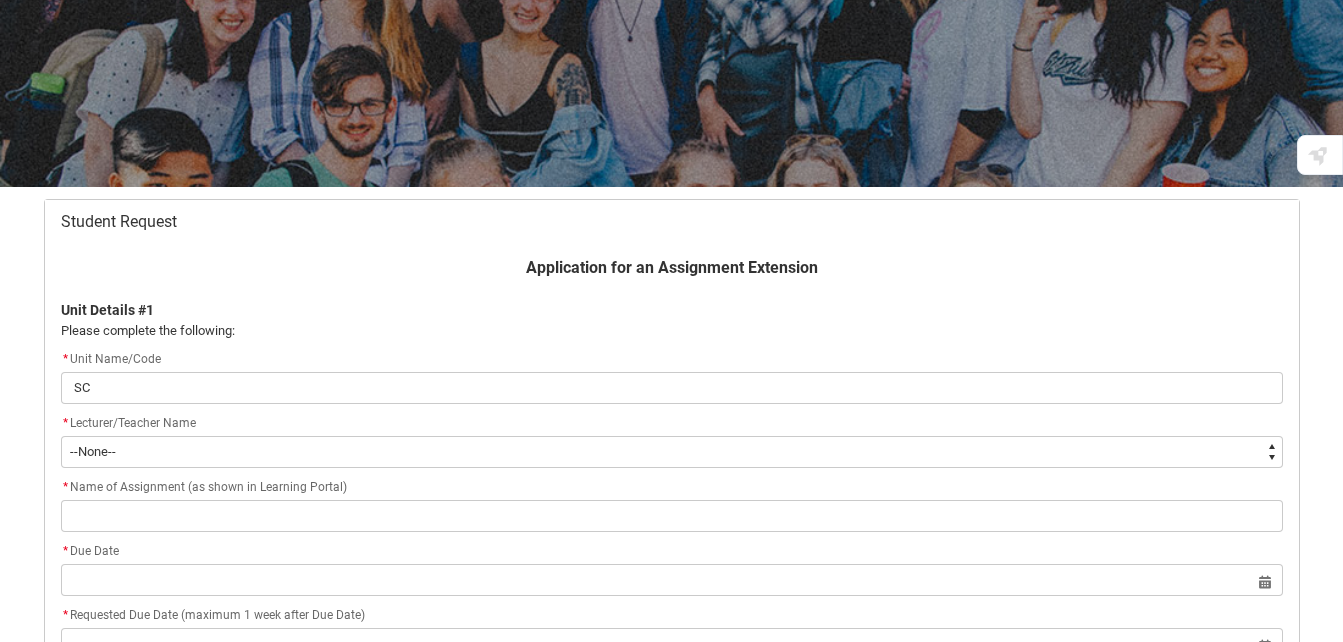 type on "SCM" 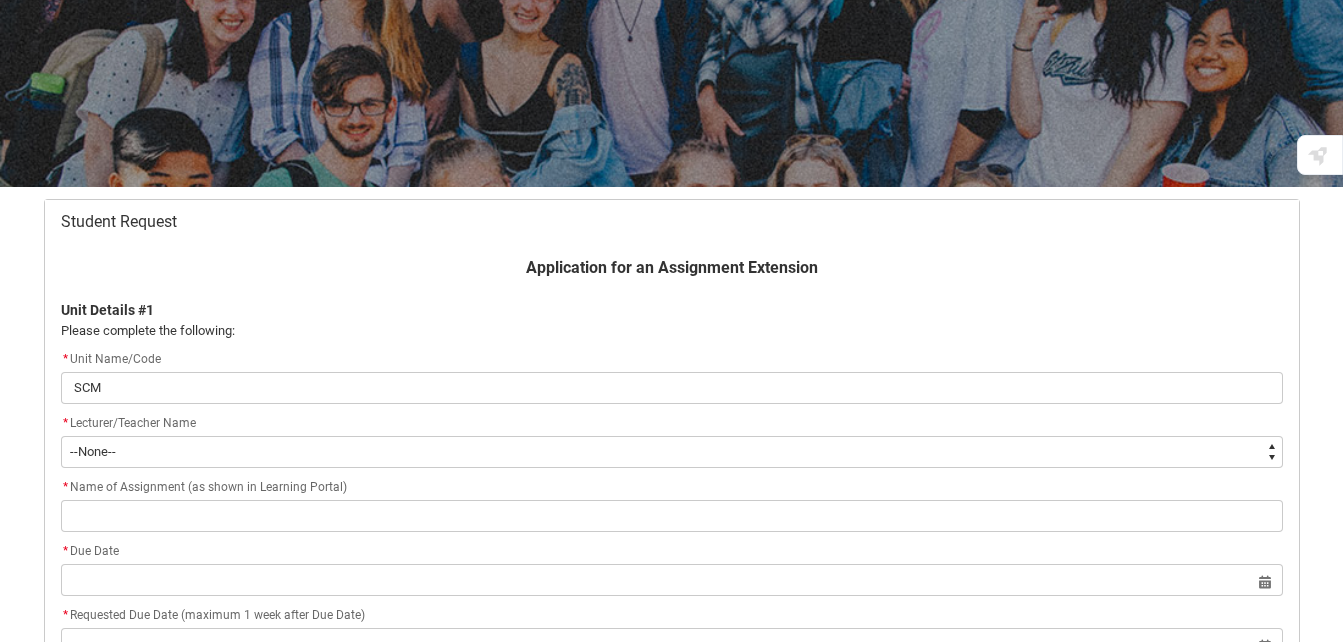 type on "SCM5" 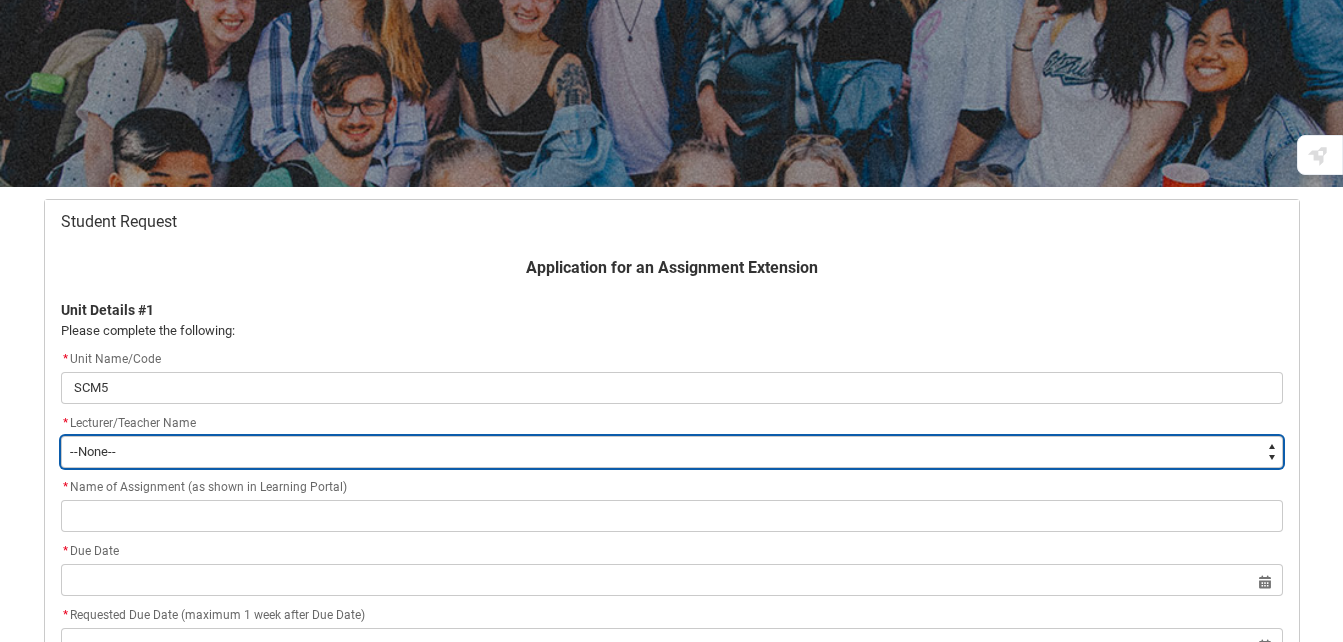 click on "--None-- [PERSON_NAME] [PERSON_NAME] [PERSON_NAME] [PERSON_NAME] [PERSON_NAME] [PERSON_NAME] [PERSON_NAME] [PERSON_NAME] [PERSON_NAME] [PERSON_NAME] [PERSON_NAME] [PERSON_NAME] [PERSON_NAME] [PERSON_NAME] [PERSON_NAME] [PERSON_NAME] [PERSON_NAME] [PERSON_NAME] [PERSON_NAME] [PERSON_NAME] [PERSON_NAME] [PERSON_NAME] [PERSON_NAME] [PERSON_NAME] [PERSON_NAME] [PERSON_NAME] [PERSON_NAME] [PERSON_NAME] [PERSON_NAME] [PERSON_NAME] [PERSON_NAME] [PERSON_NAME] [PERSON_NAME] [PERSON_NAME] [PERSON_NAME] [PERSON_NAME] [PERSON_NAME] [PERSON_NAME] [PERSON_NAME] [PERSON_NAME] [PERSON_NAME] [PERSON_NAME] [PERSON_NAME] [PERSON_NAME] [PERSON_NAME] [PERSON_NAME] [PERSON_NAME] [PERSON_NAME] [PERSON_NAME] [PERSON_NAME] [PERSON_NAME] [PERSON_NAME] [PERSON_NAME] [PERSON_NAME] [PERSON_NAME] [PERSON_NAME] [PERSON_NAME] [PERSON_NAME] [PERSON_NAME] [PERSON_NAME] [PERSON_NAME] [PERSON_NAME] [PERSON_NAME] [PERSON_NAME] [PERSON_NAME] [PERSON_NAME] [PERSON_NAME] [PERSON_NAME] [PERSON_NAME]" at bounding box center [672, 452] 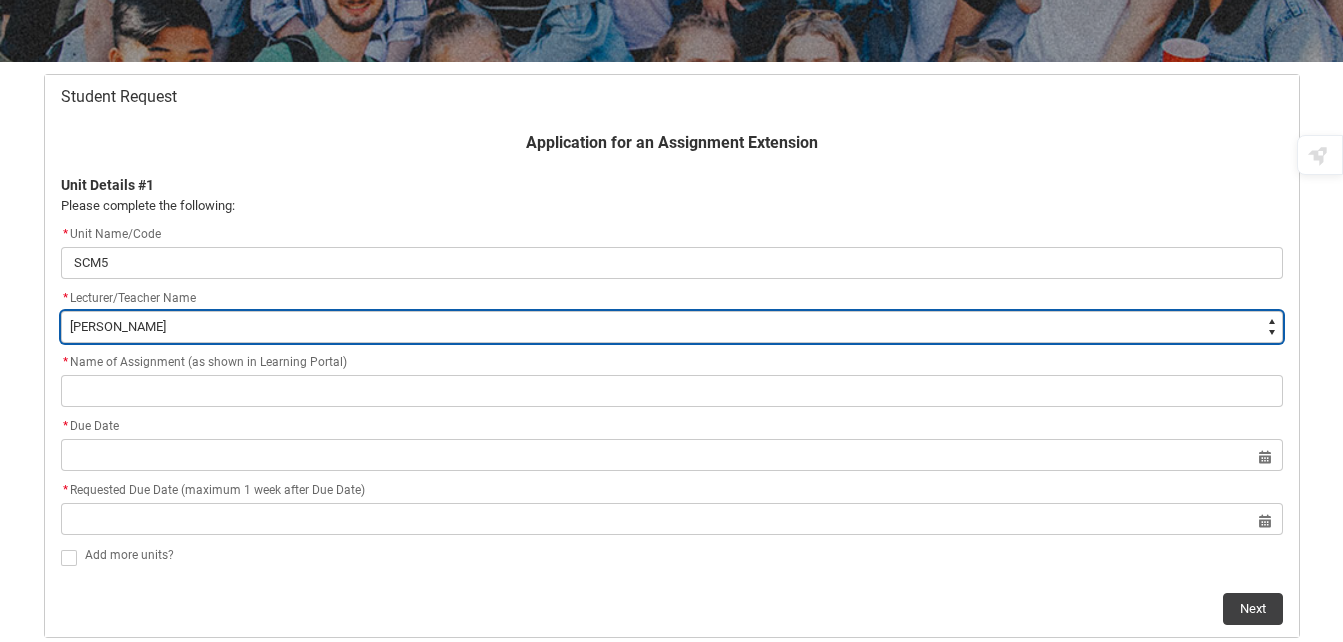 scroll, scrollTop: 342, scrollLeft: 0, axis: vertical 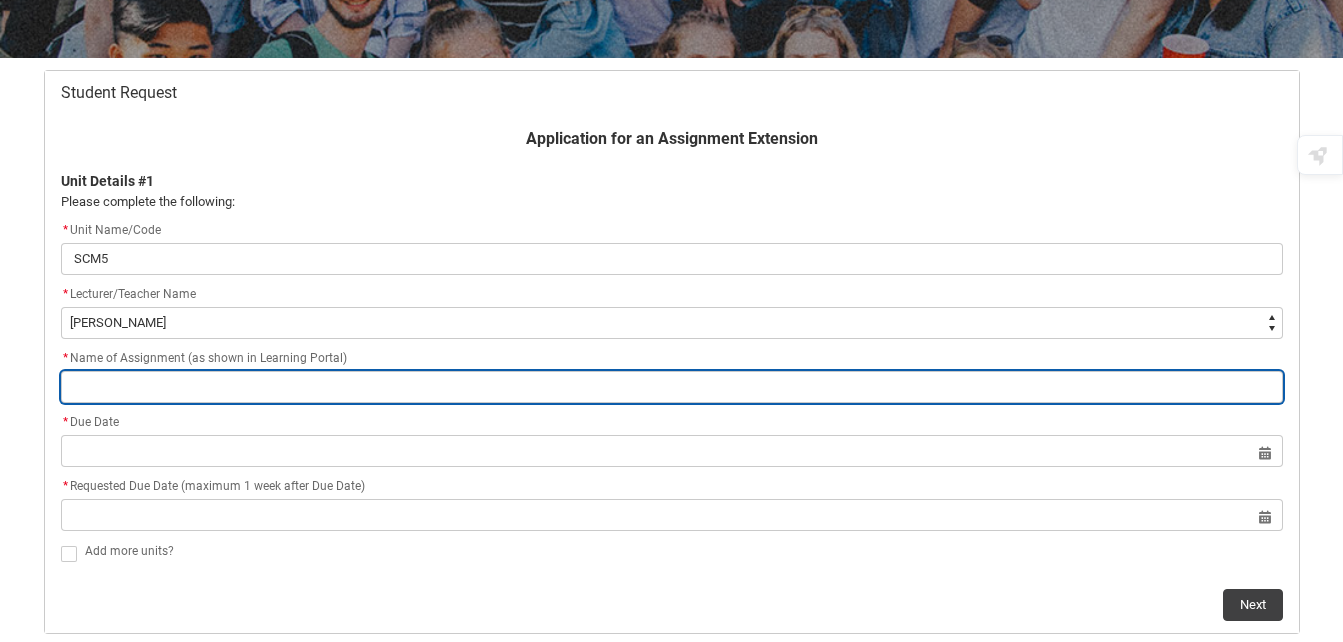 click at bounding box center (672, 387) 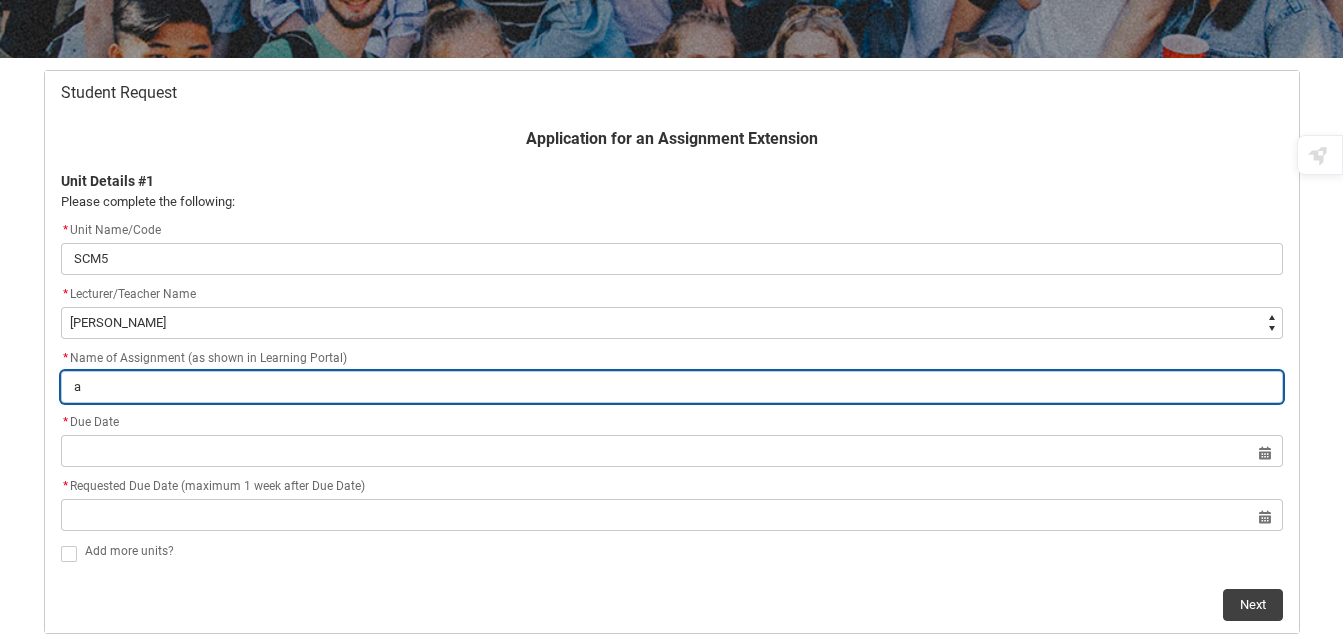 type on "as" 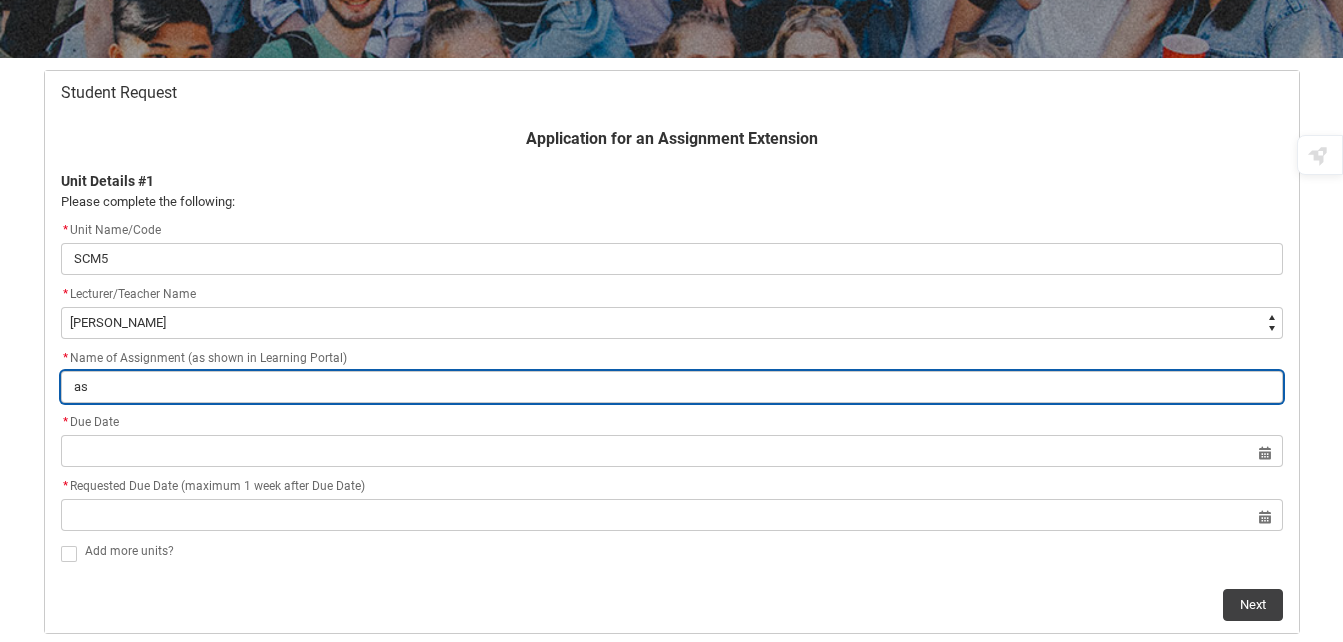 type on "ass" 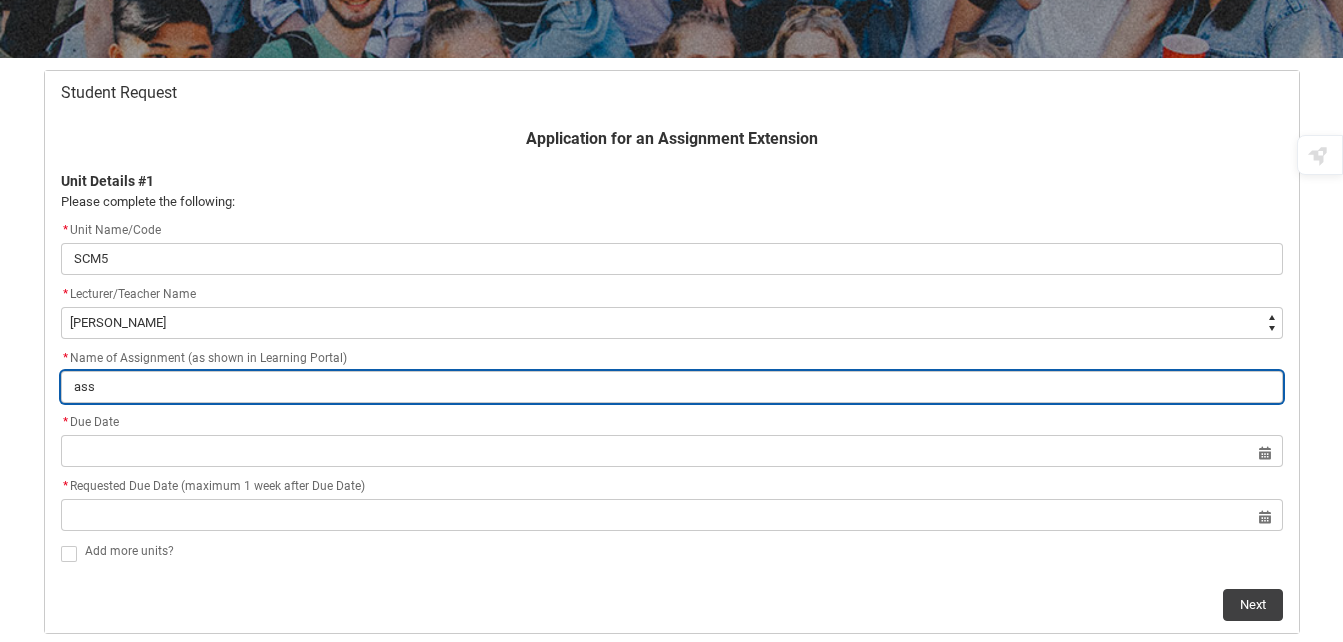 type on "assi" 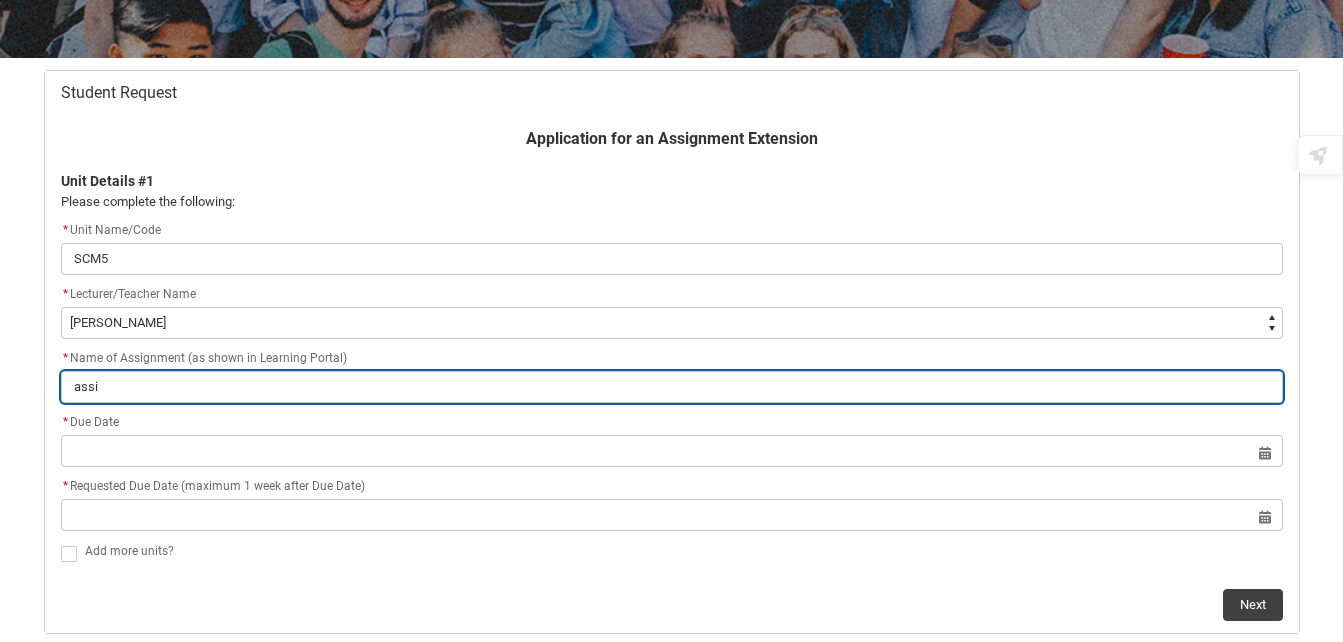type on "assig" 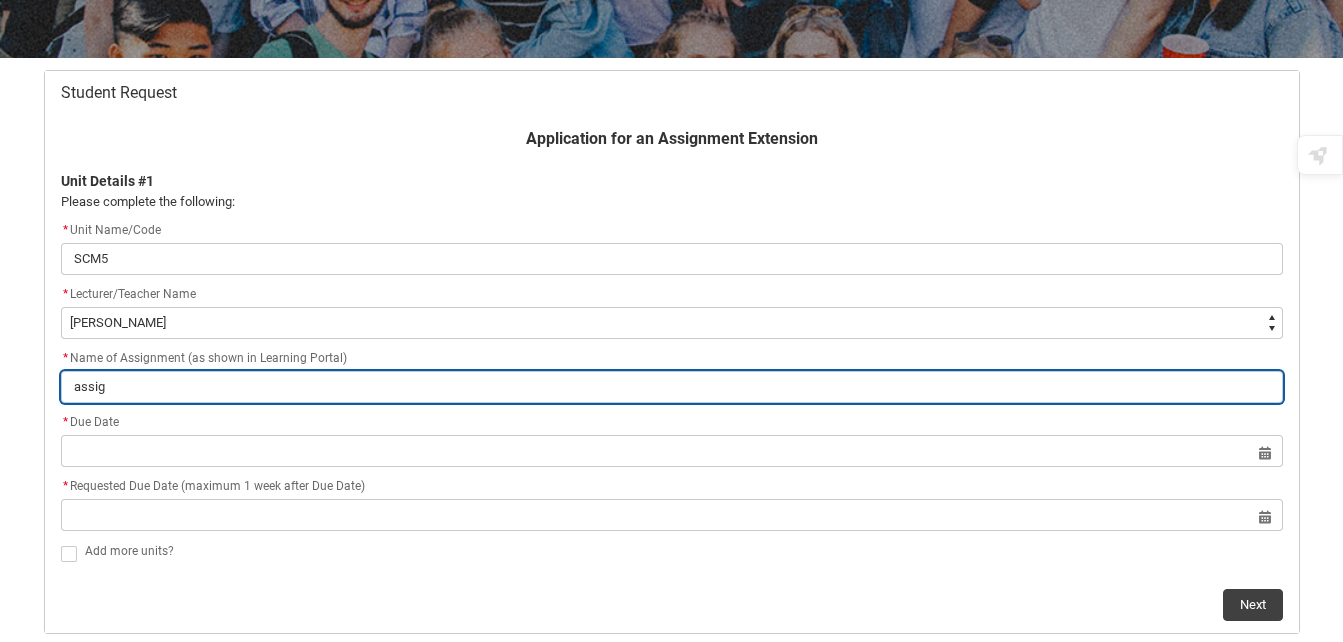 type on "assign" 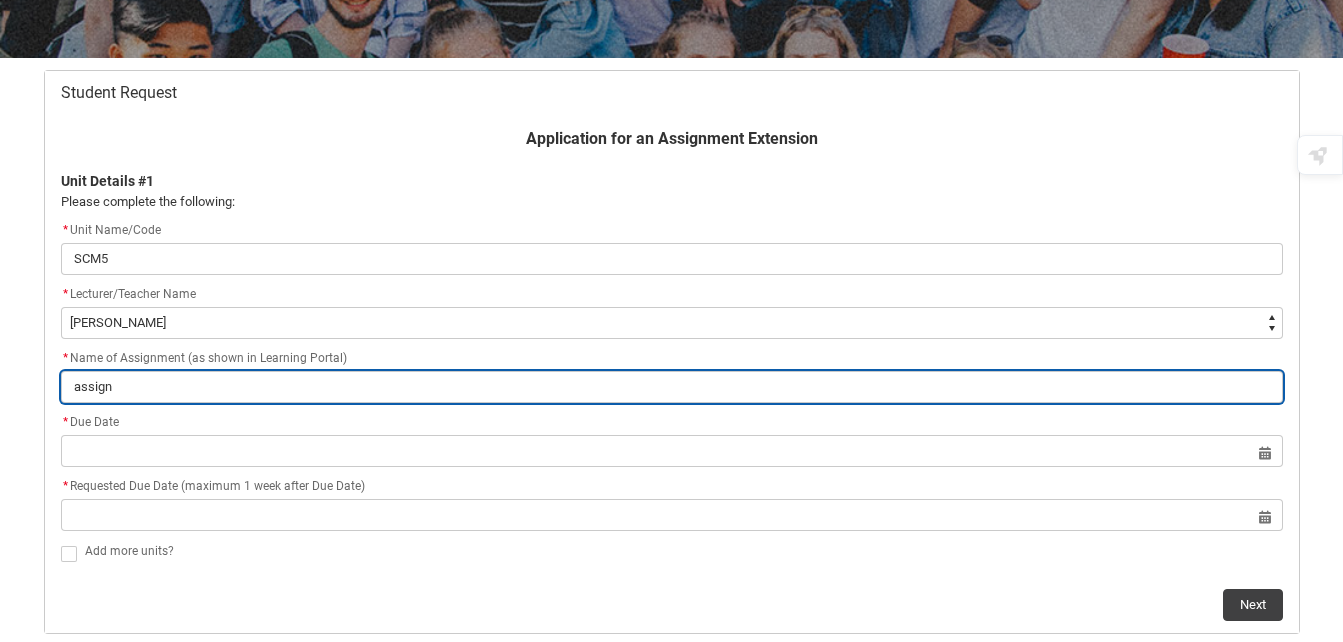 type on "assignm" 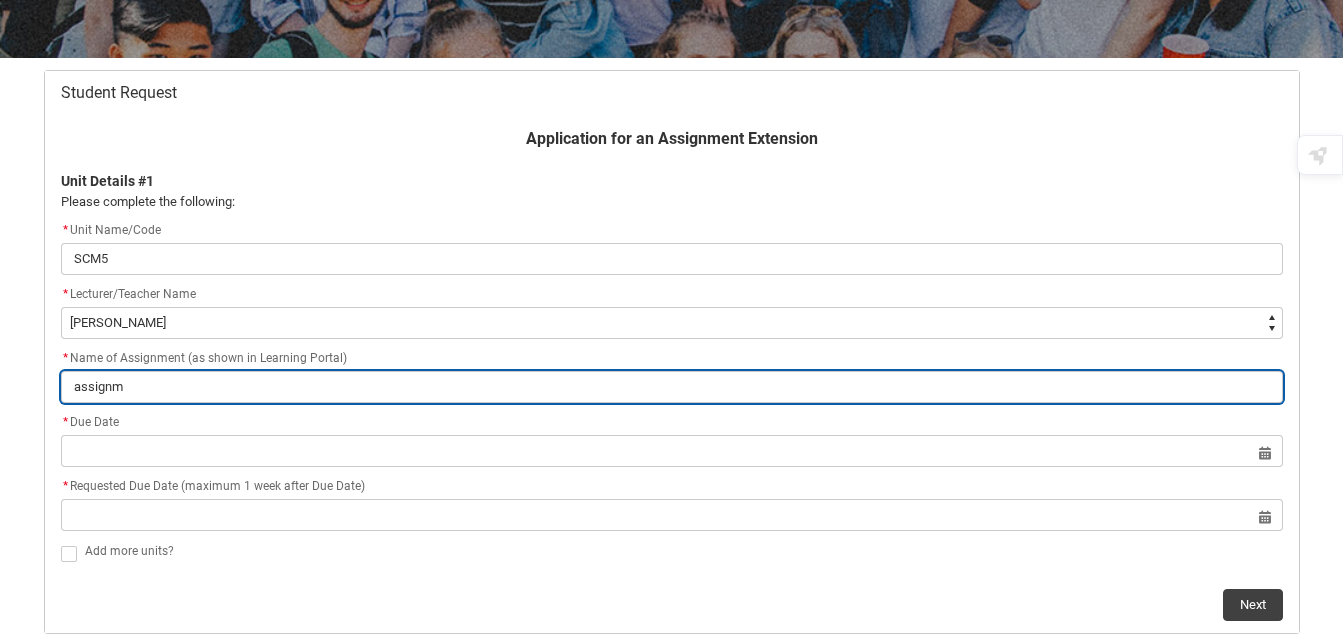 type on "assignme" 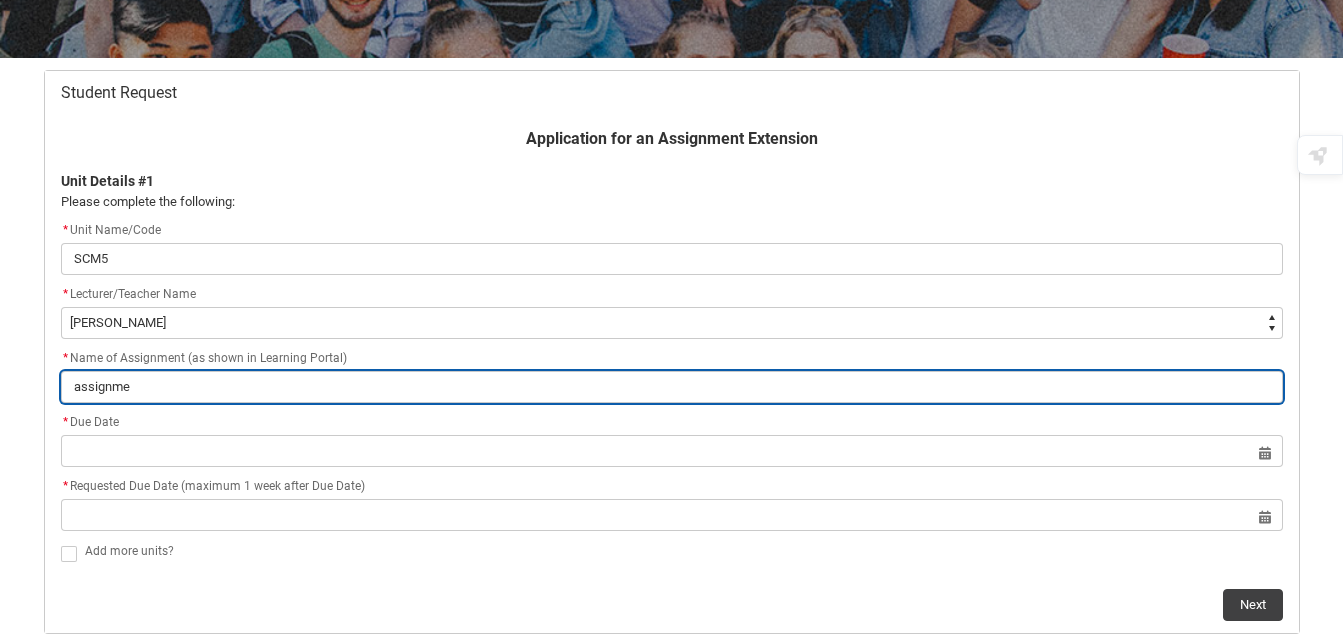 type on "assignmen" 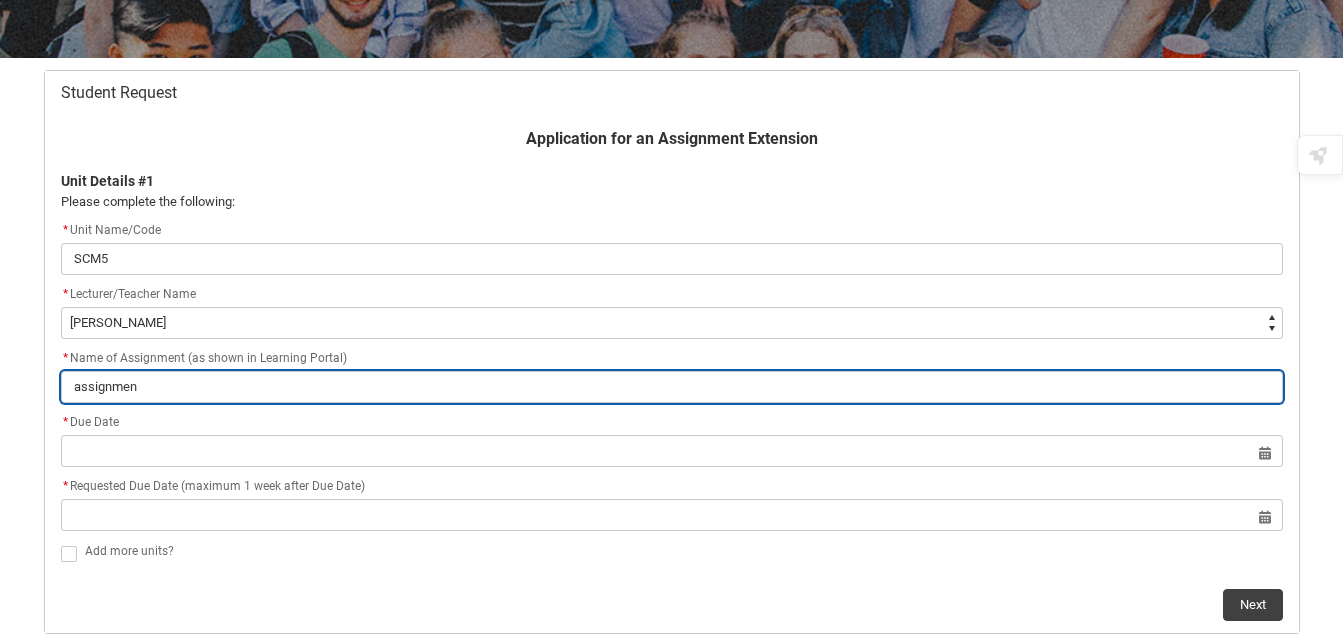 type on "assignment" 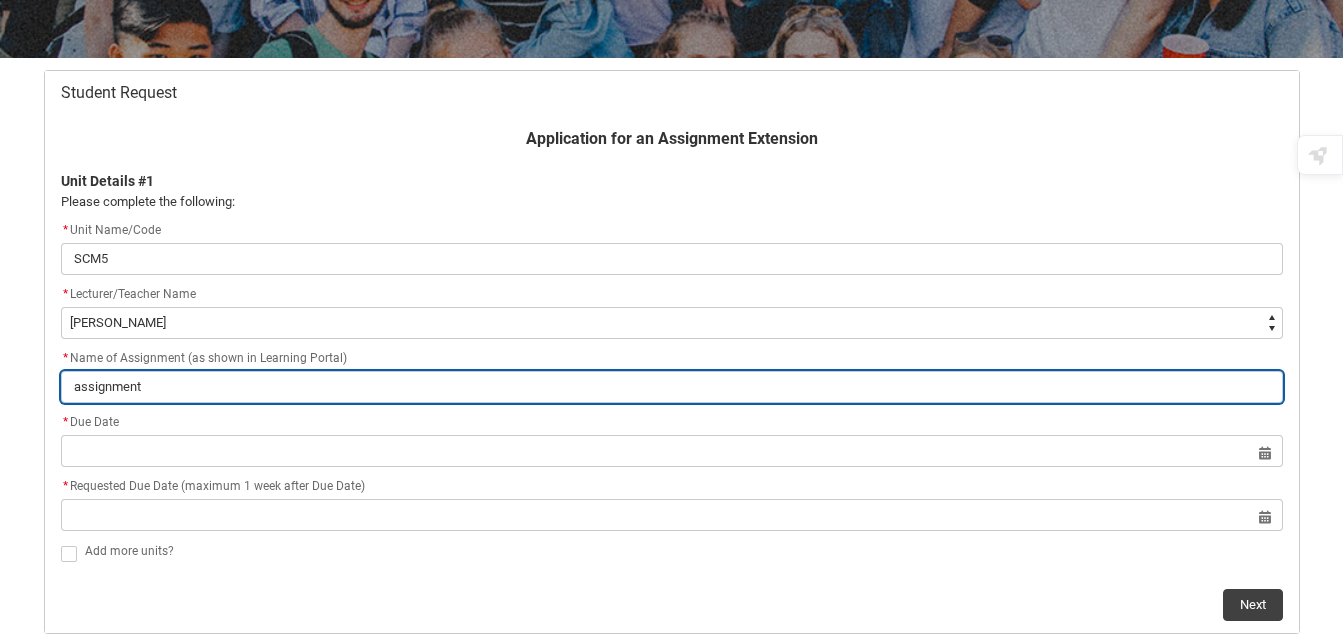 type on "assignment" 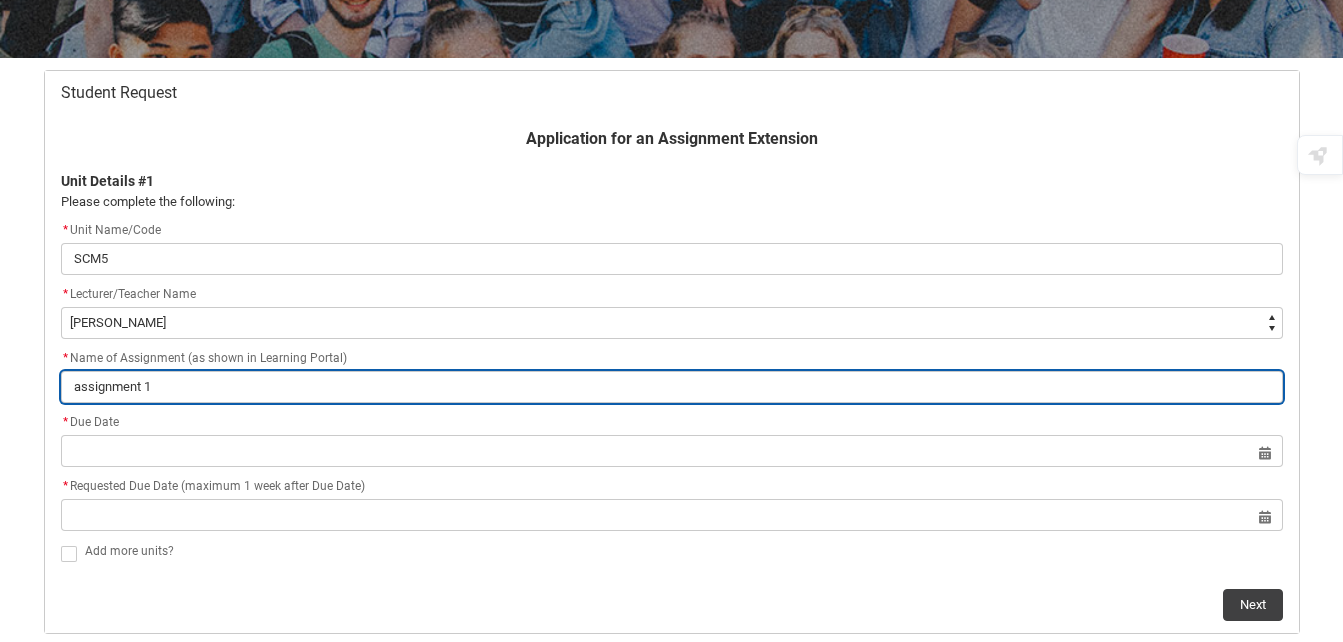 type on "assignment 1" 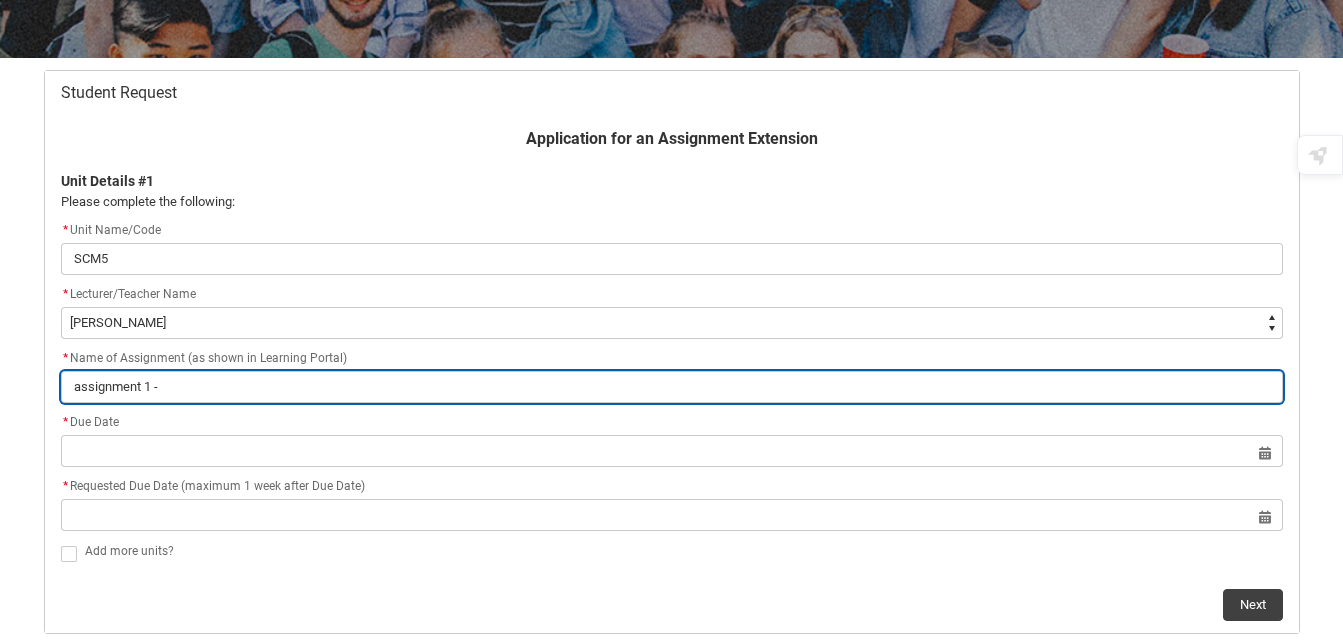 type on "assignment 1 -" 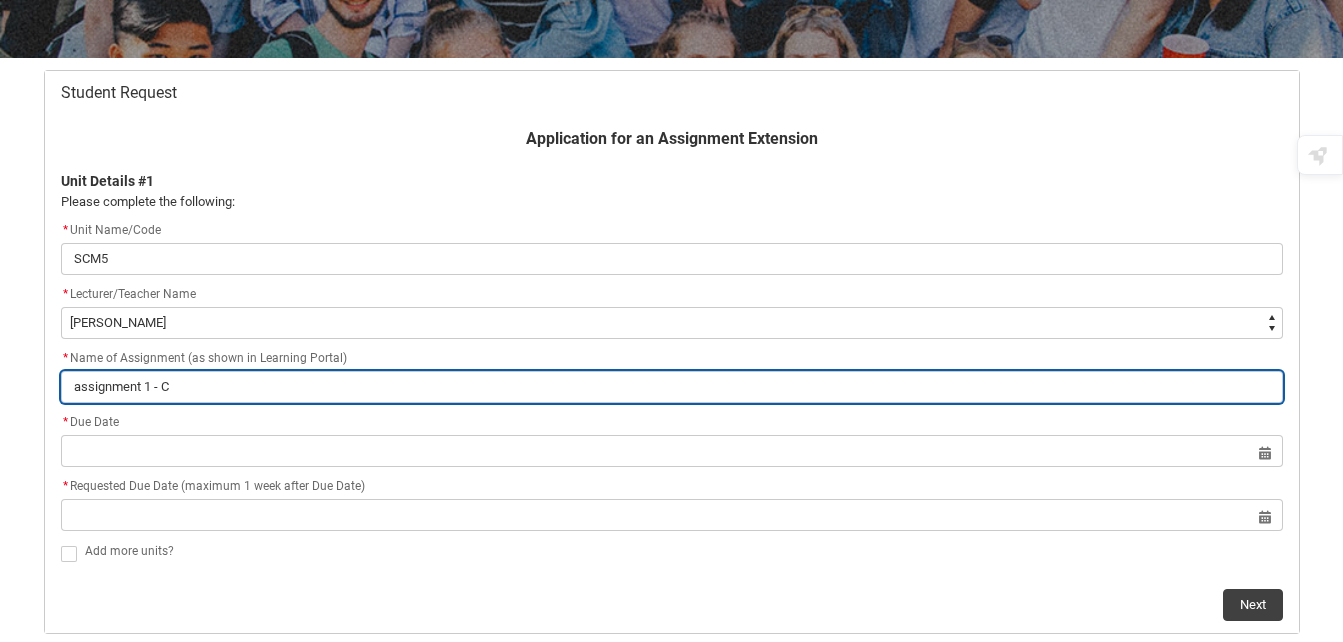 type on "assignment 1 - Ca" 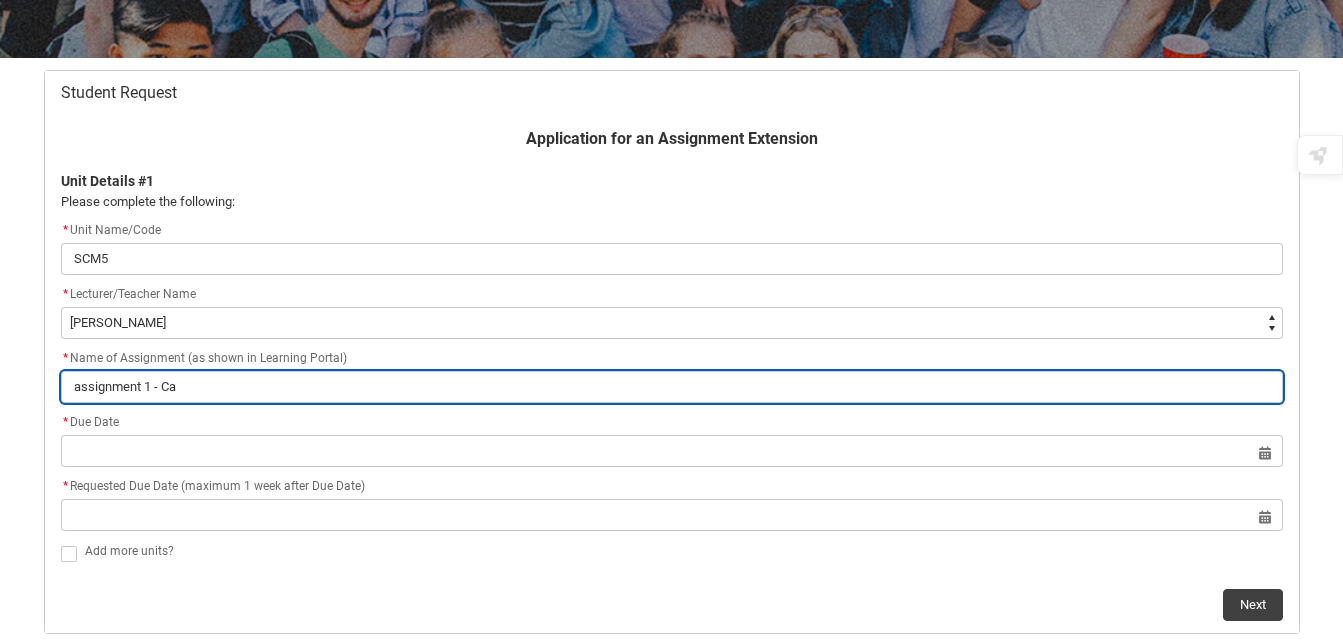 type on "assignment 1 - Cas" 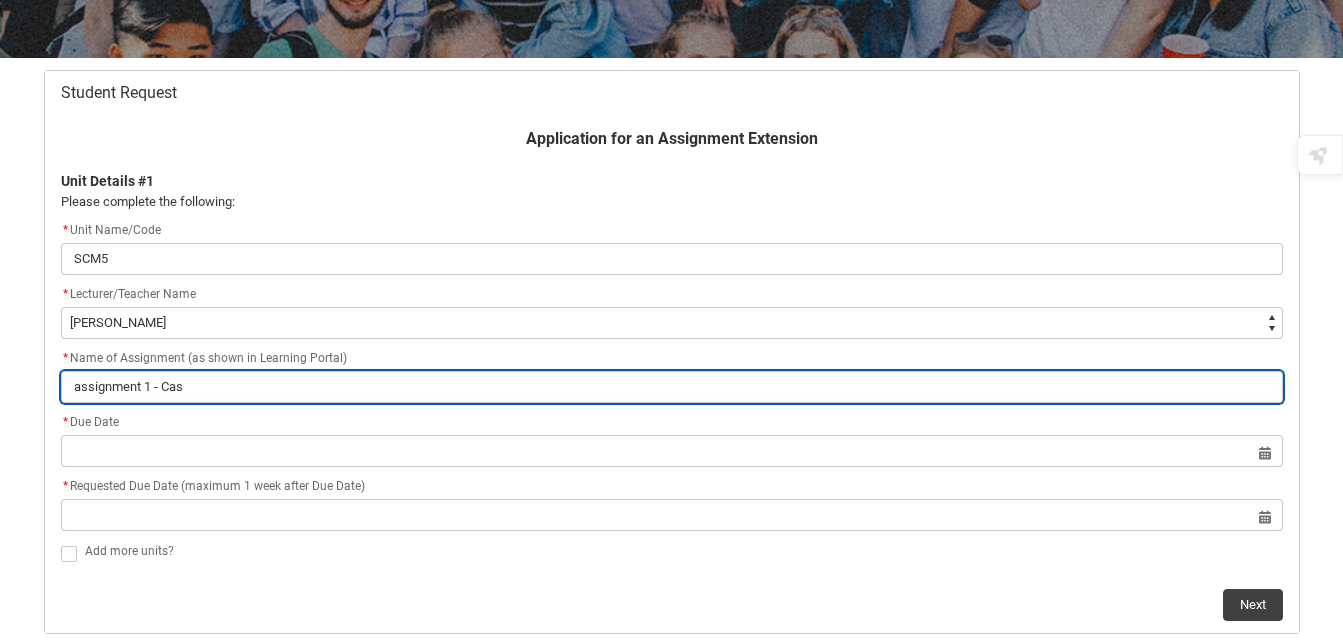 type on "assignment 1 - Case" 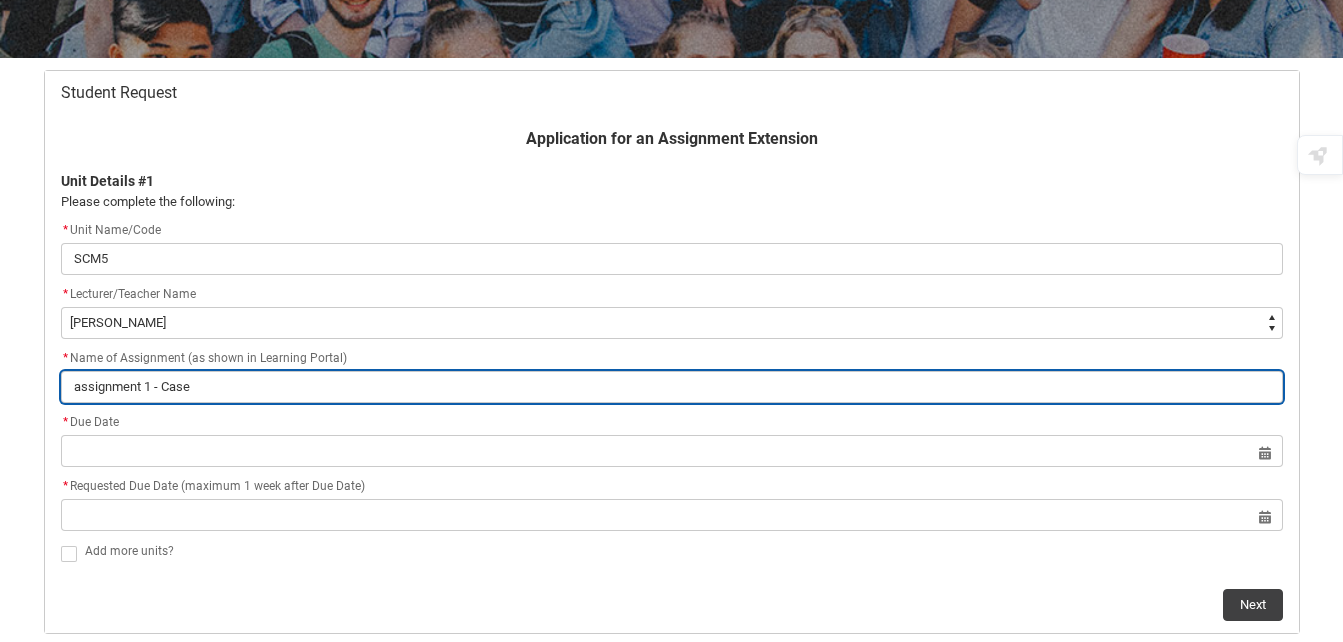 type on "assignment 1 - Case" 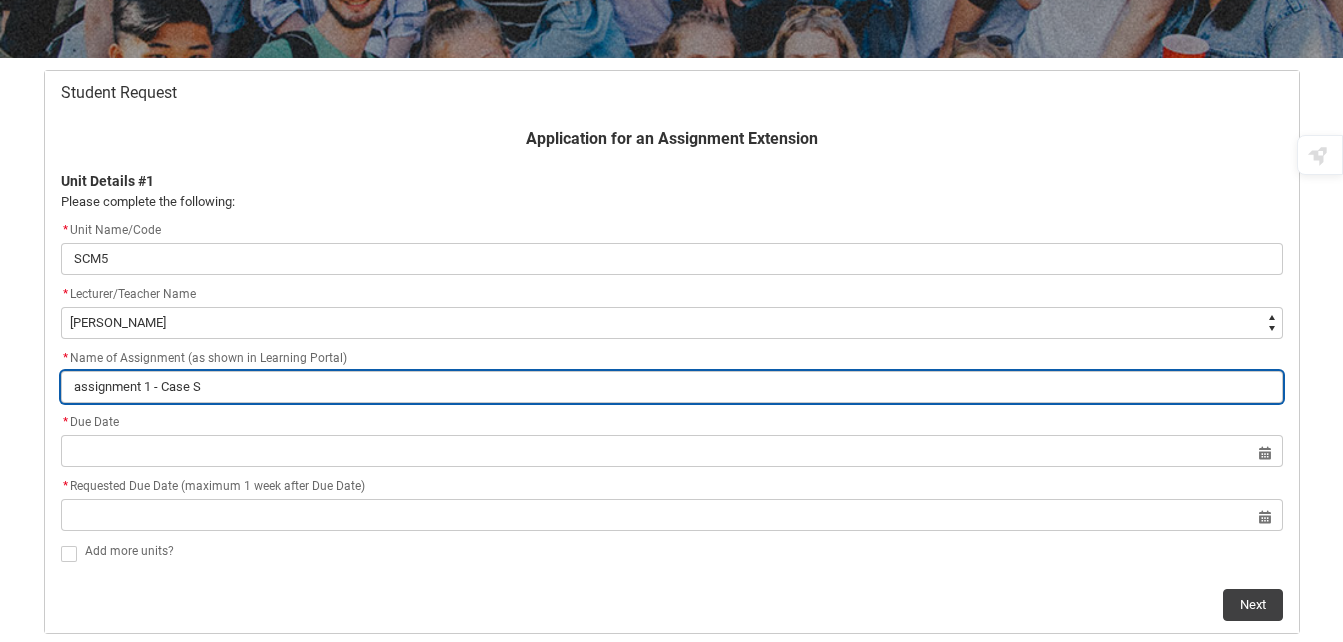 type on "assignment 1 - Case St" 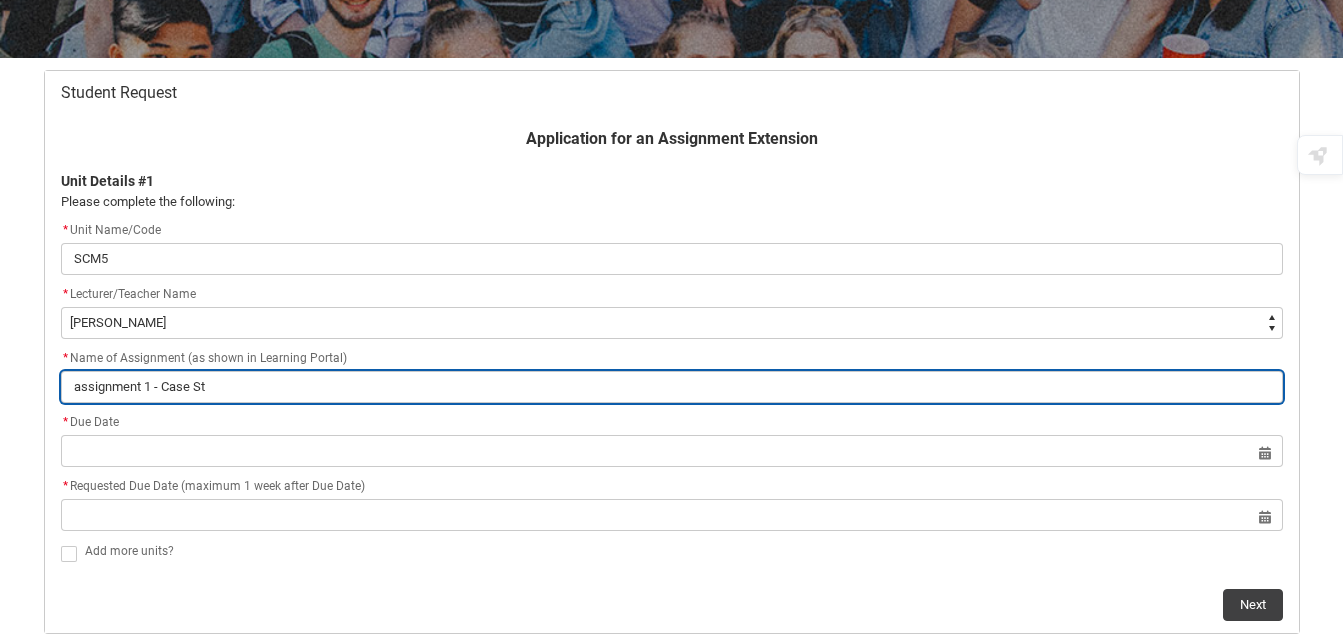 type on "assignment 1 - Case Stu" 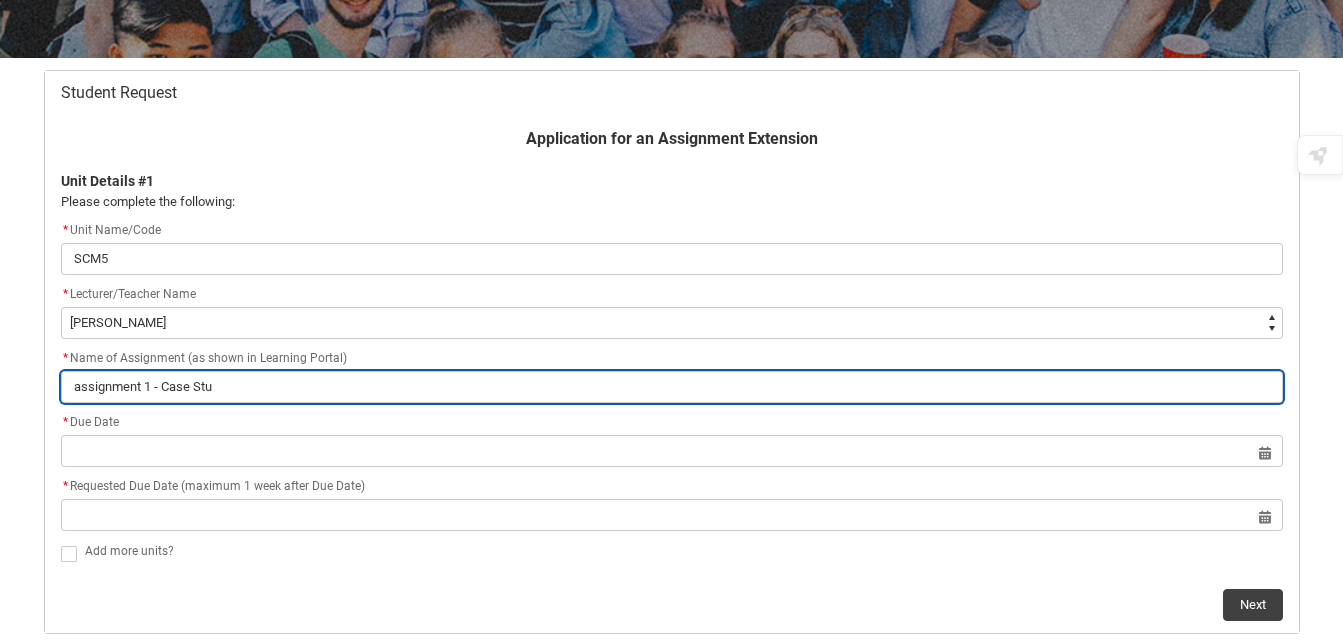 type on "assignment 1 - Case Stud" 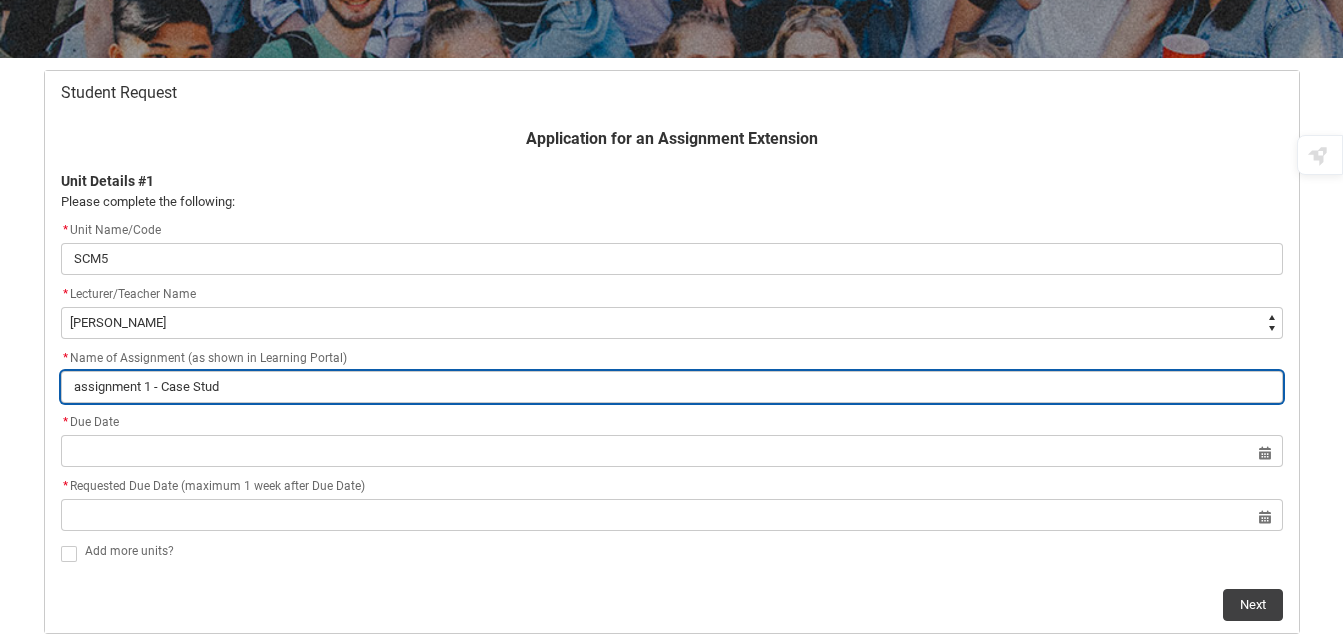 type on "assignment 1 - Case Study" 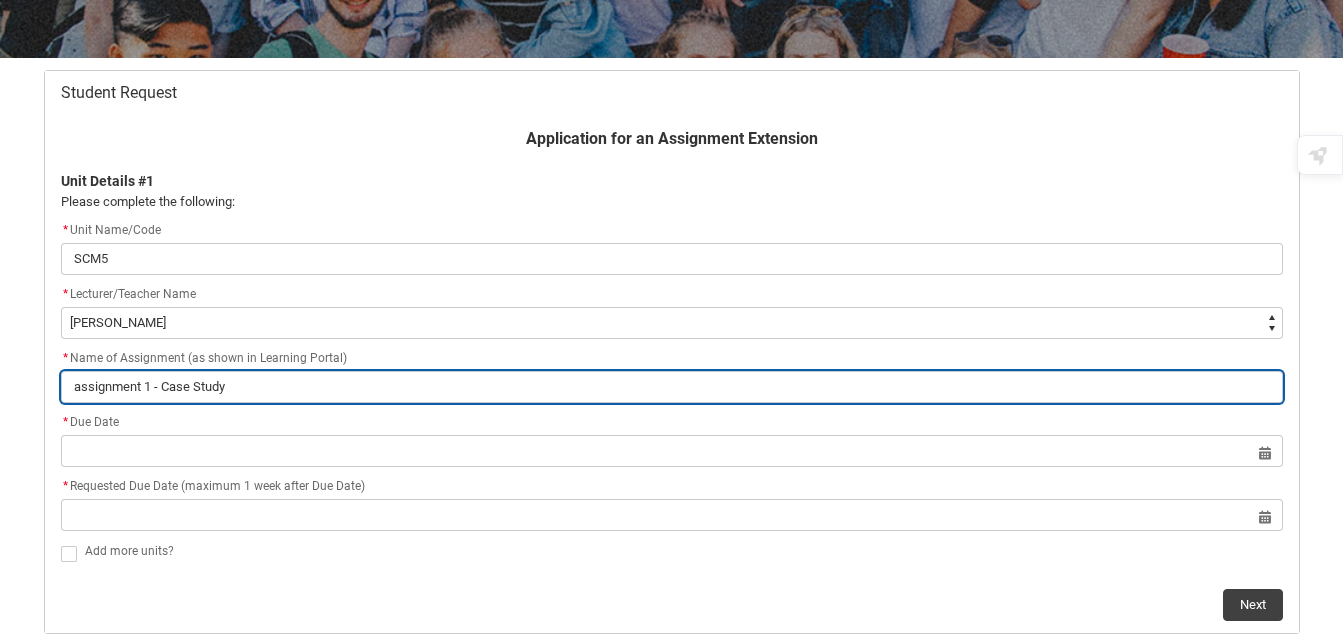 type on "assignment 1 - Case Study" 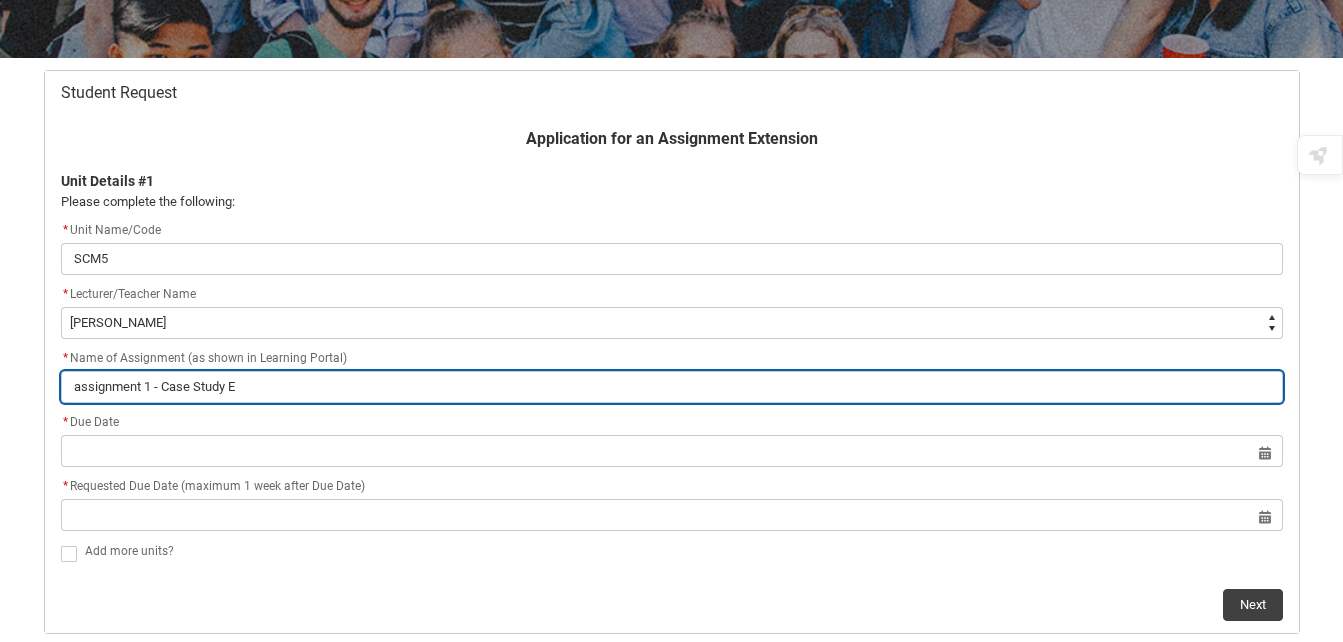 type on "assignment 1 - Case Study Ev" 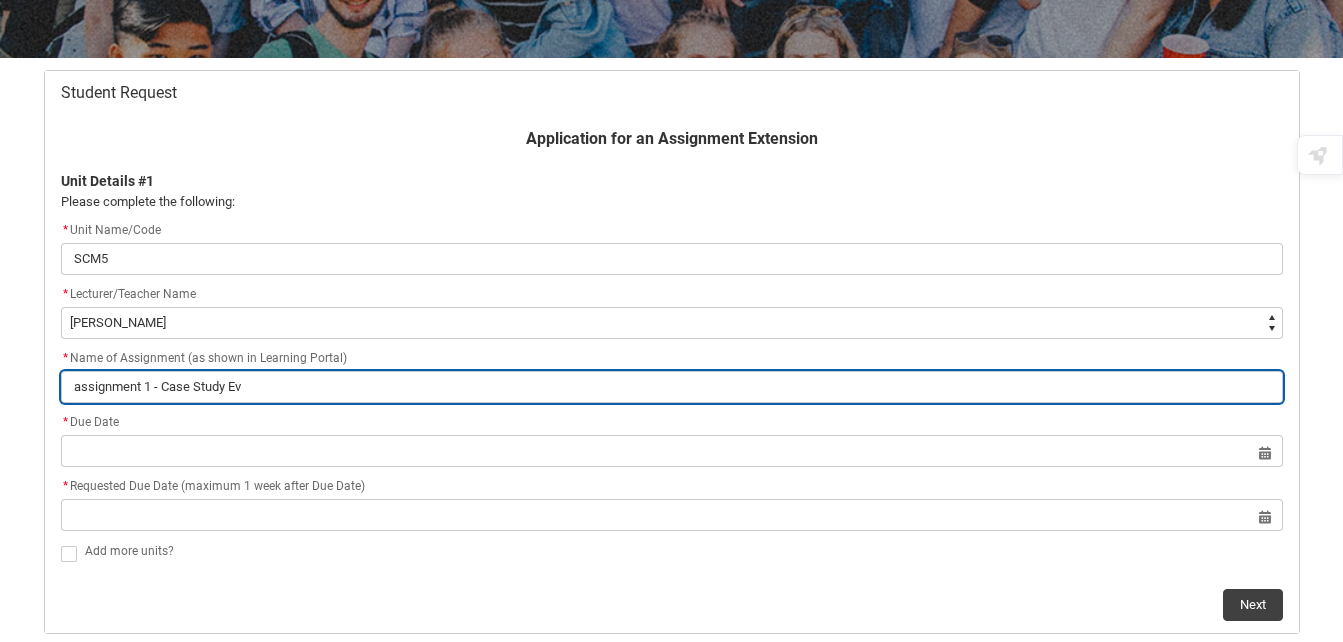 type on "assignment 1 - Case Study [PERSON_NAME]" 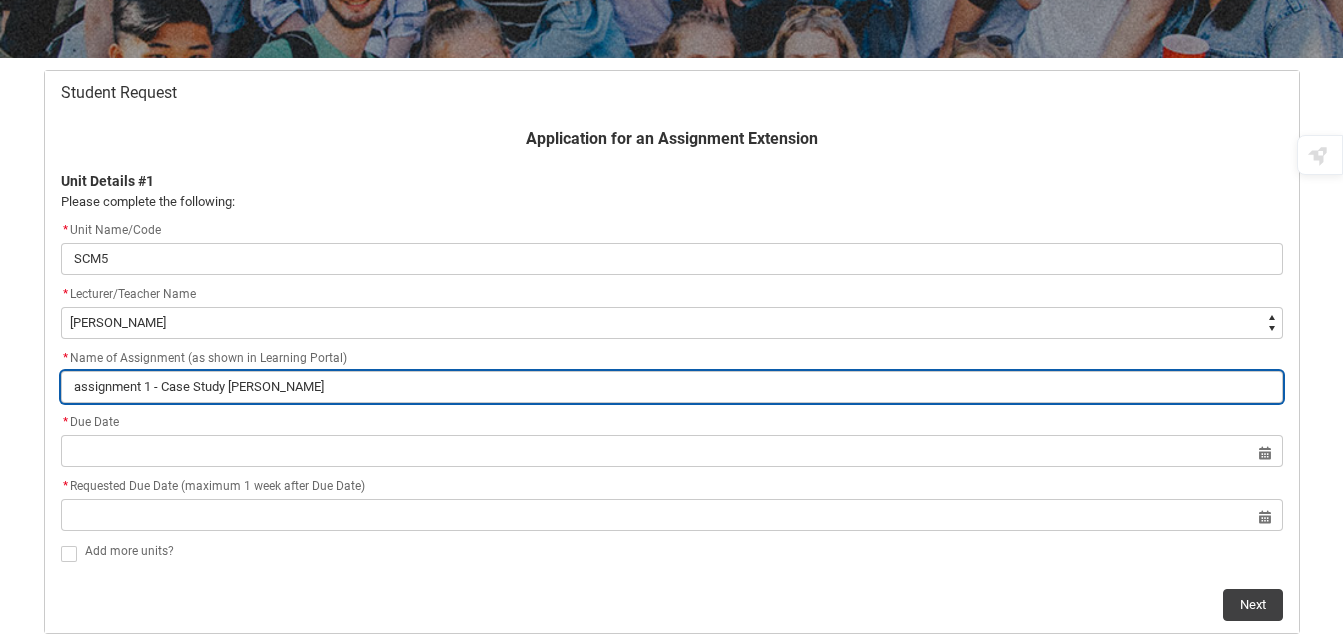 type on "assignment 1 - Case Study Eval" 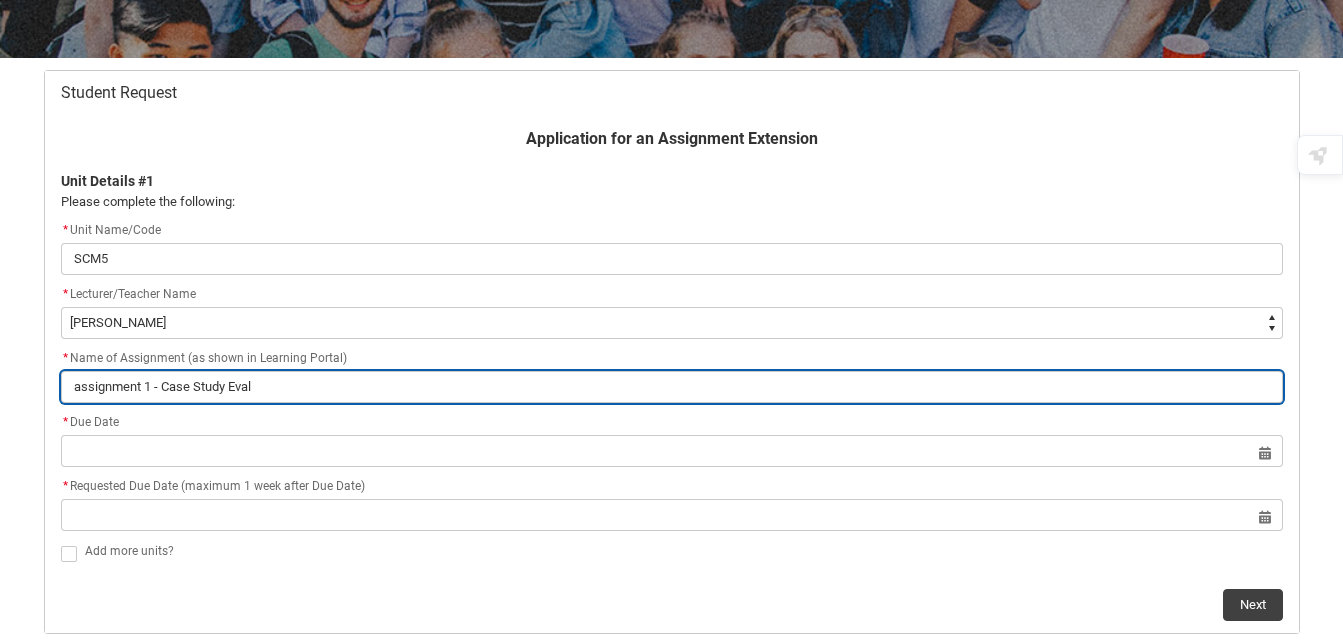 type on "assignment 1 - Case Study Evalu" 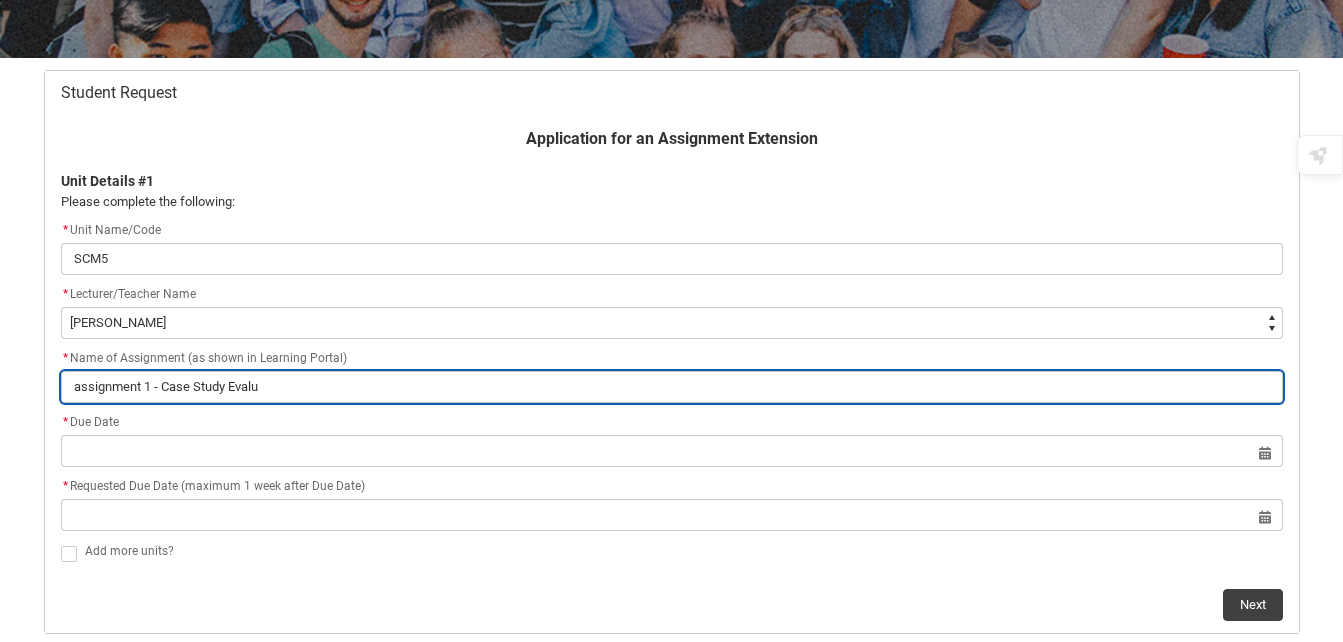 type on "assignment 1 - Case Study Evalua" 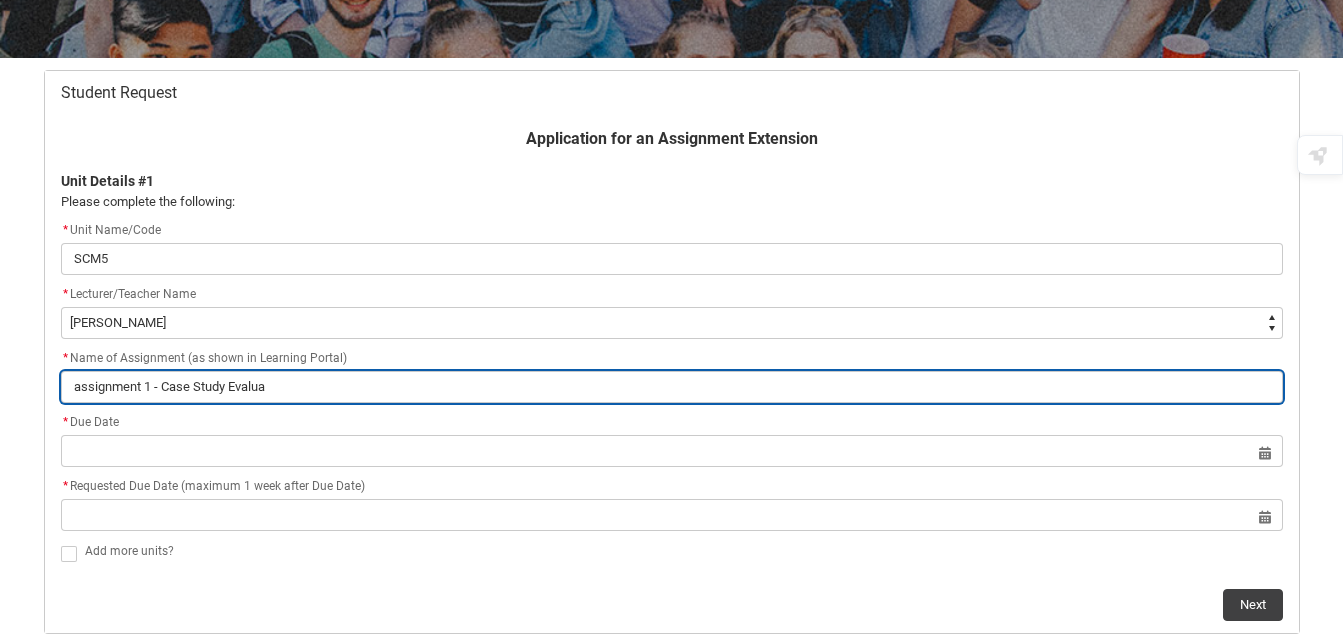type on "assignment 1 - Case Study Evaluat" 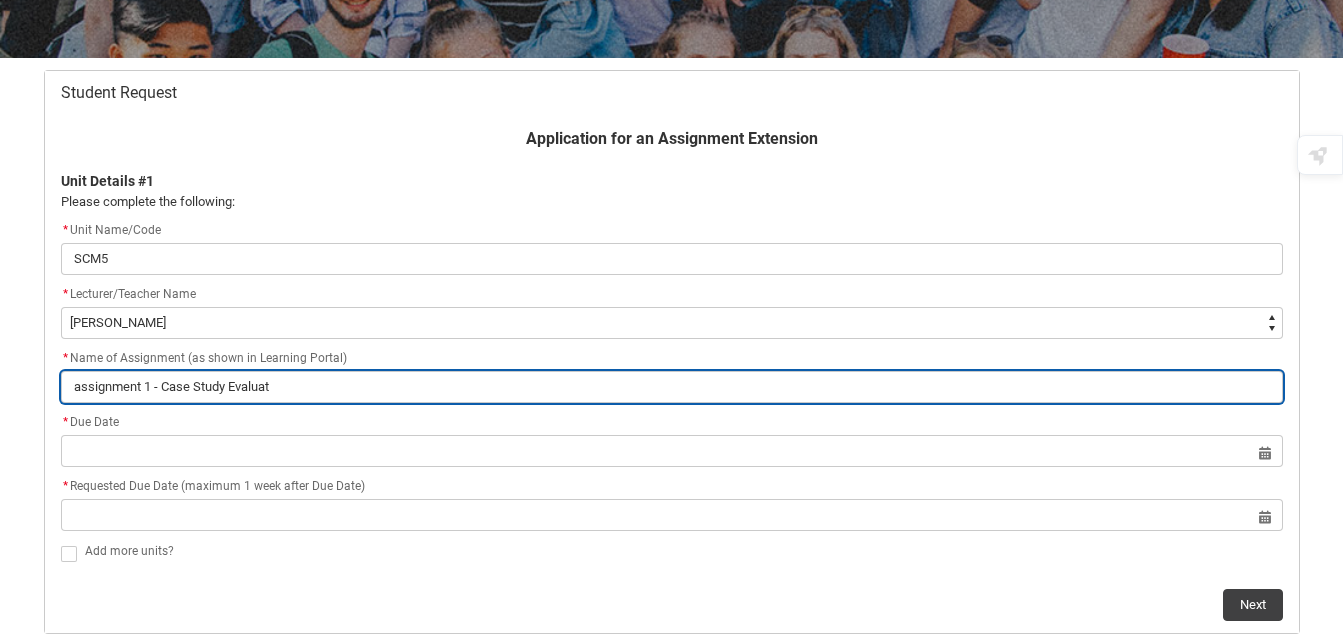 type on "assignment 1 - Case Study Evaluati" 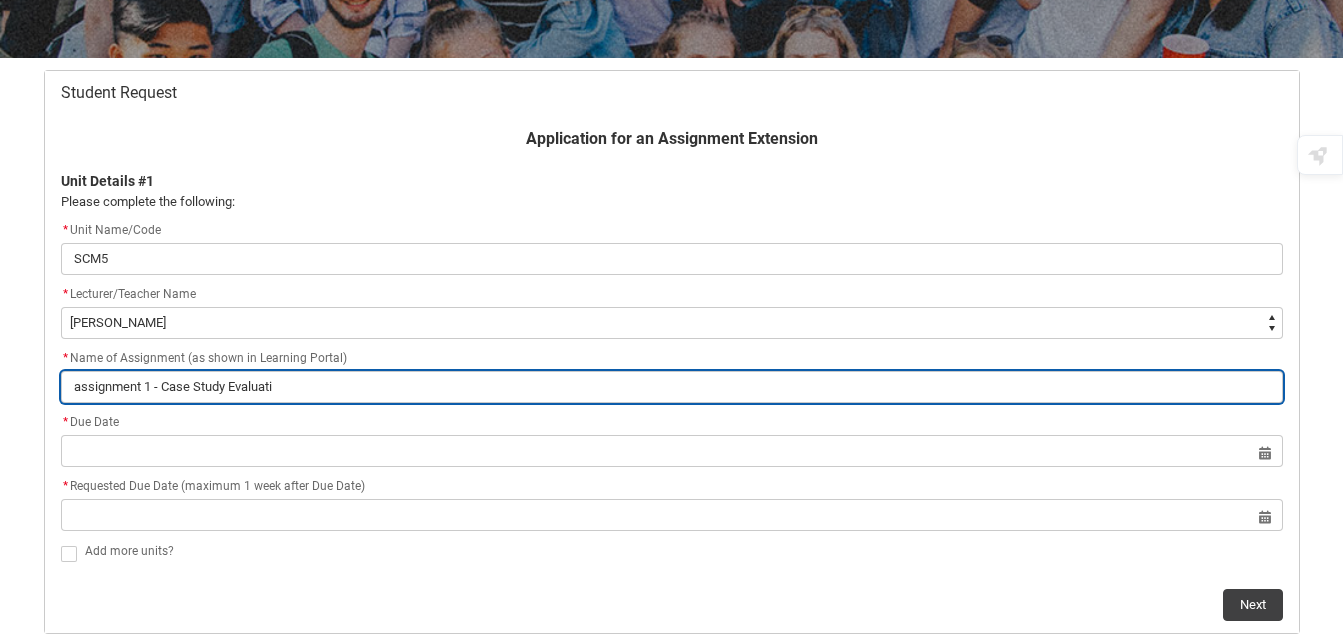 type on "assignment 1 - Case Study Evaluatio" 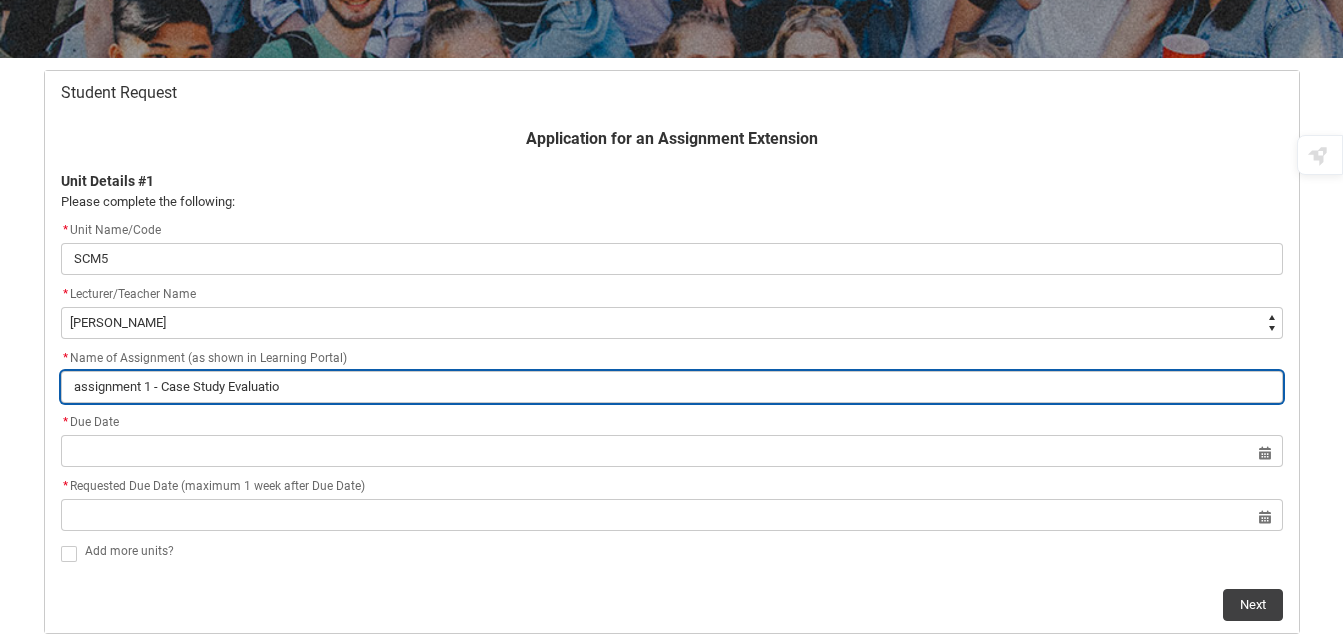 type on "assignment 1 - Case Study Evaluation" 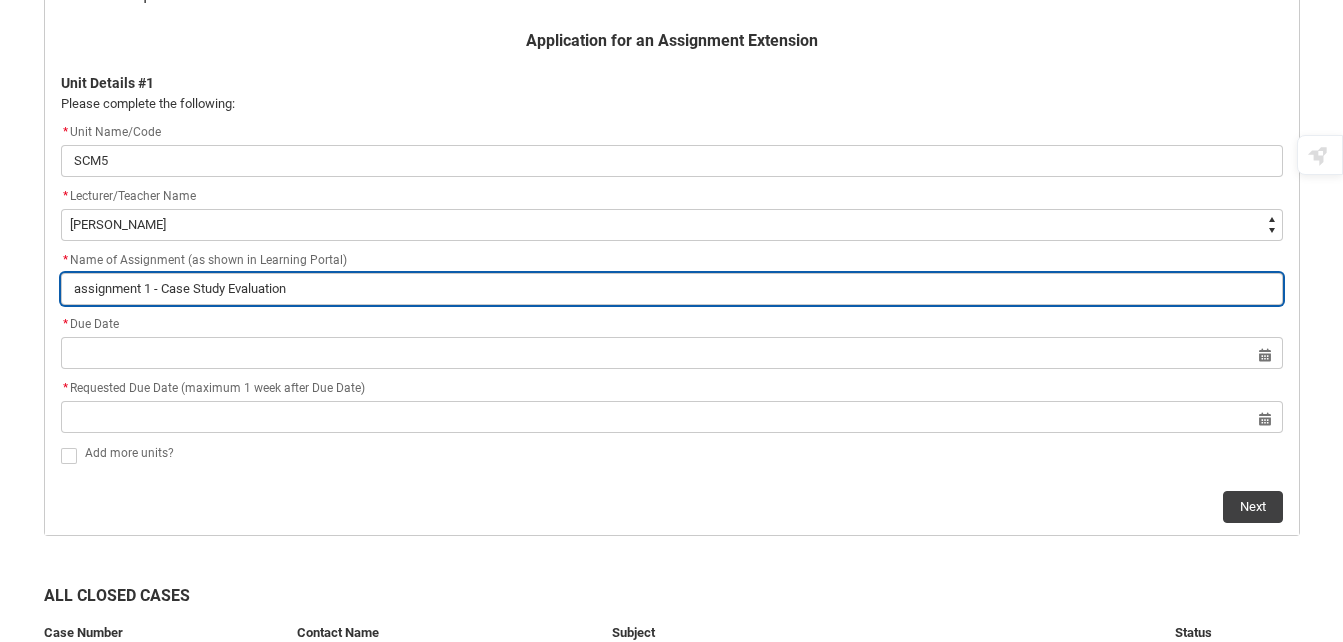 scroll, scrollTop: 441, scrollLeft: 0, axis: vertical 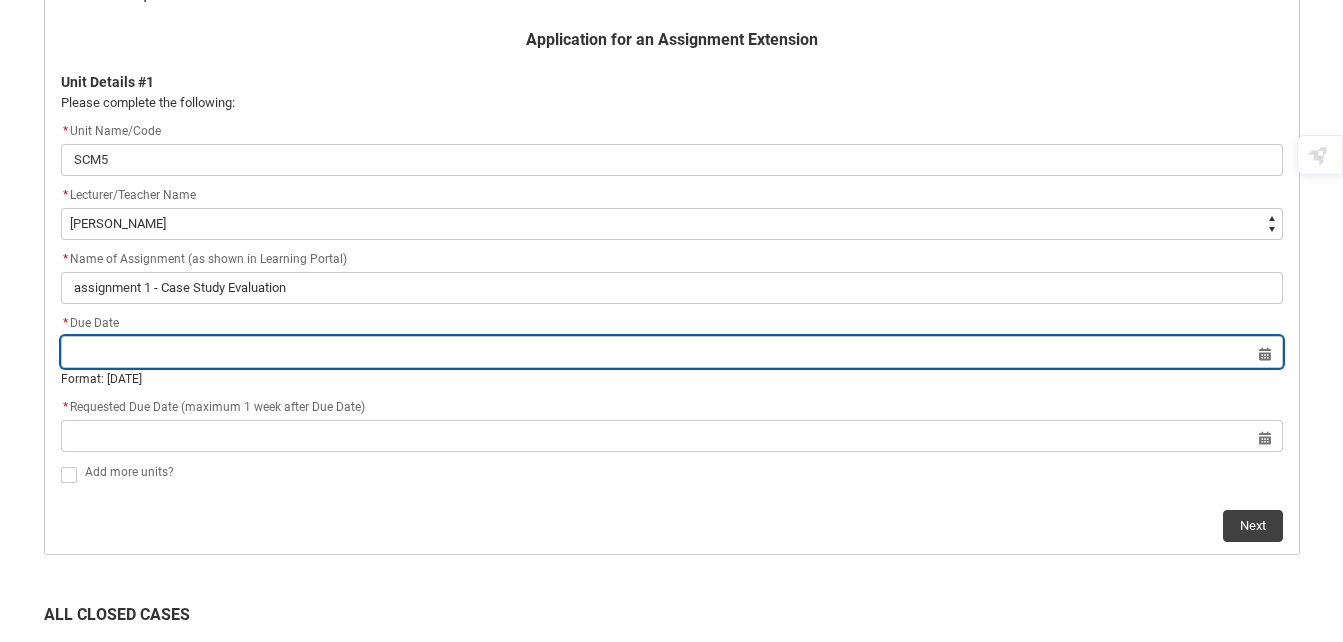 click at bounding box center [672, 352] 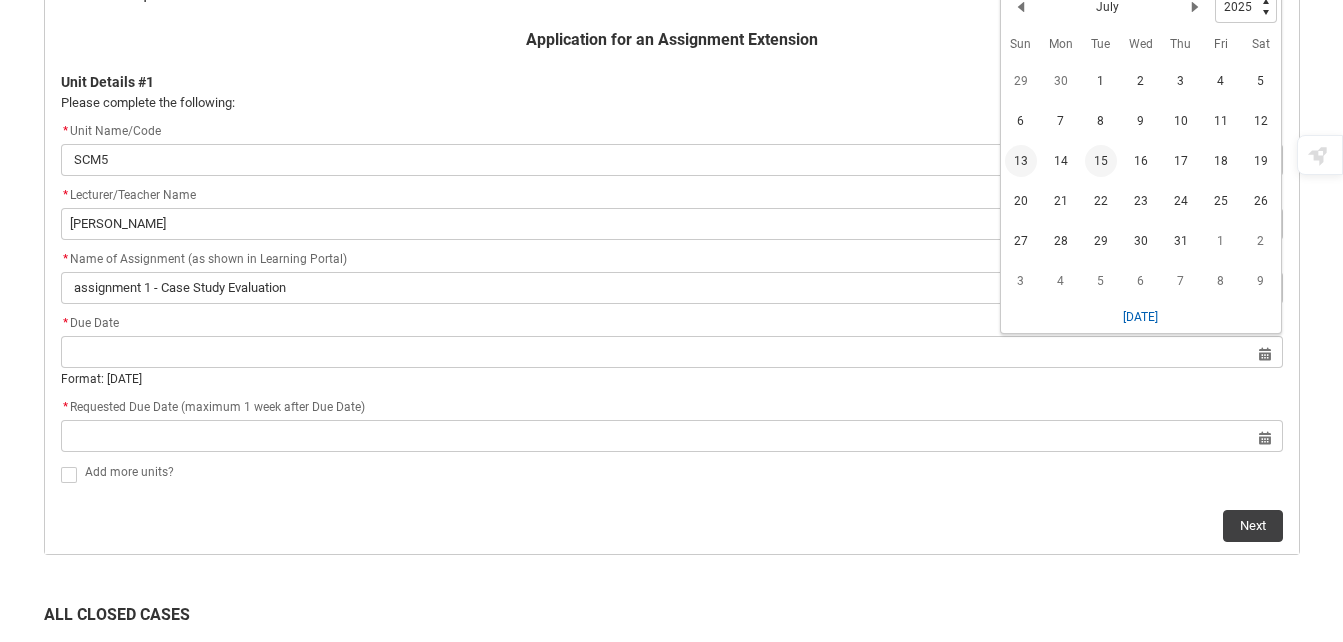 click on "13" 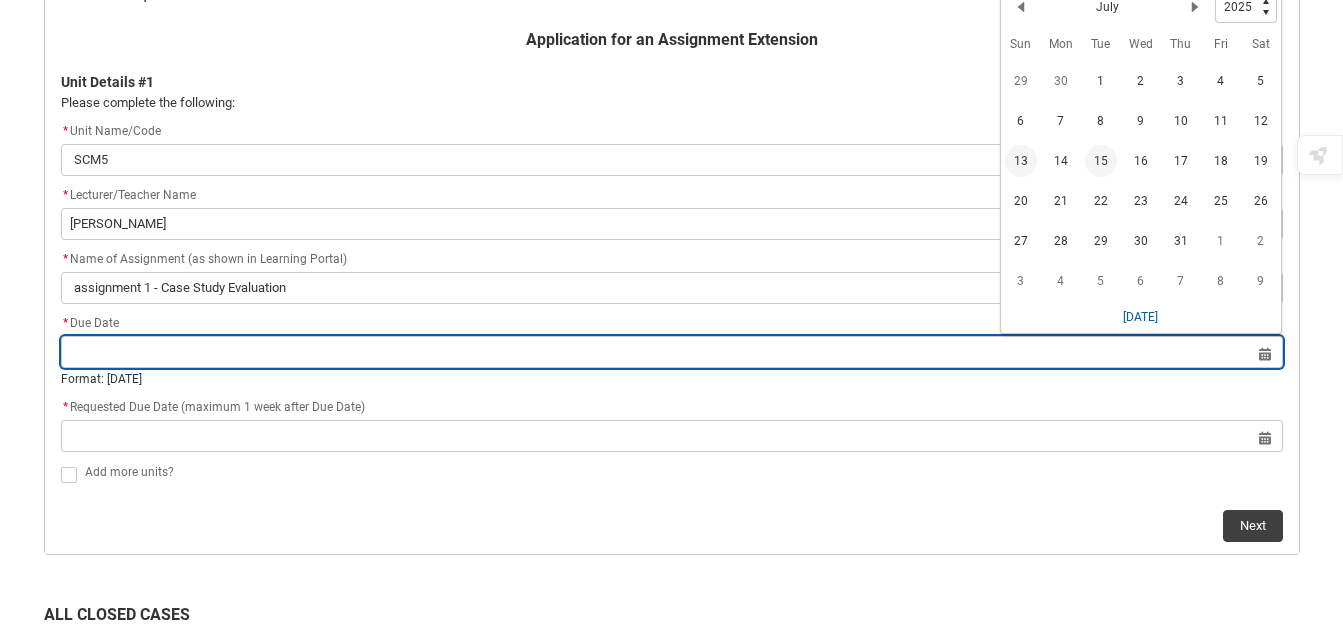 type on "[DATE]" 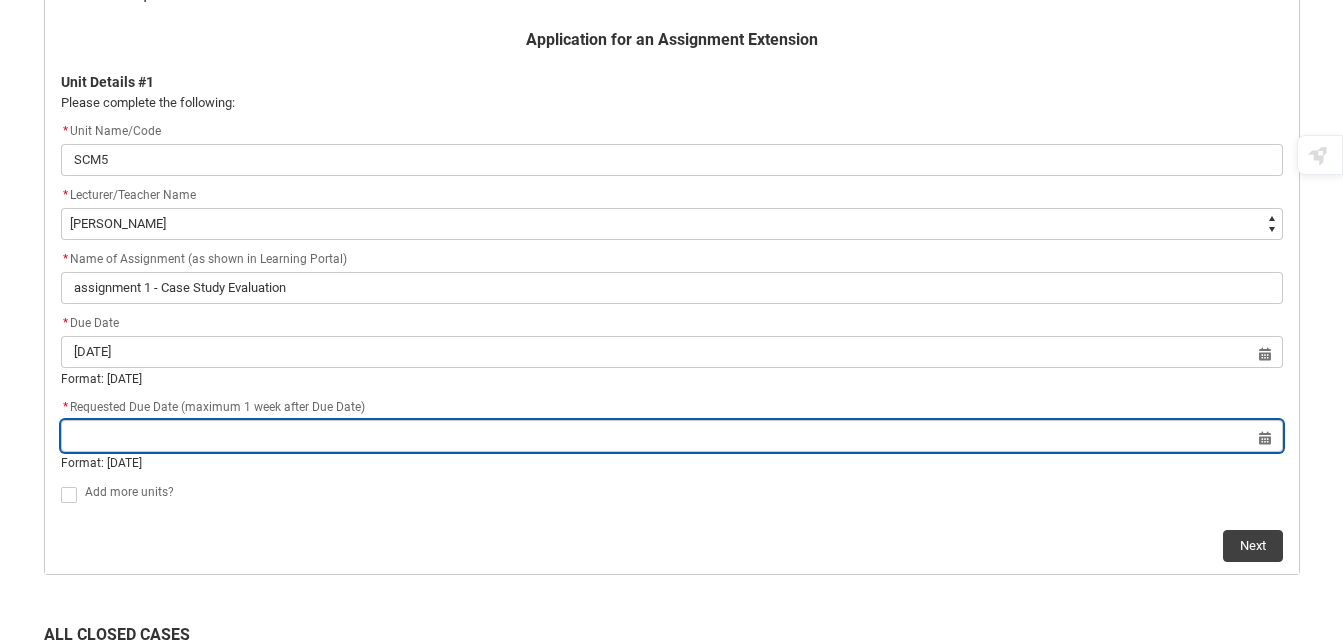 click at bounding box center [672, 436] 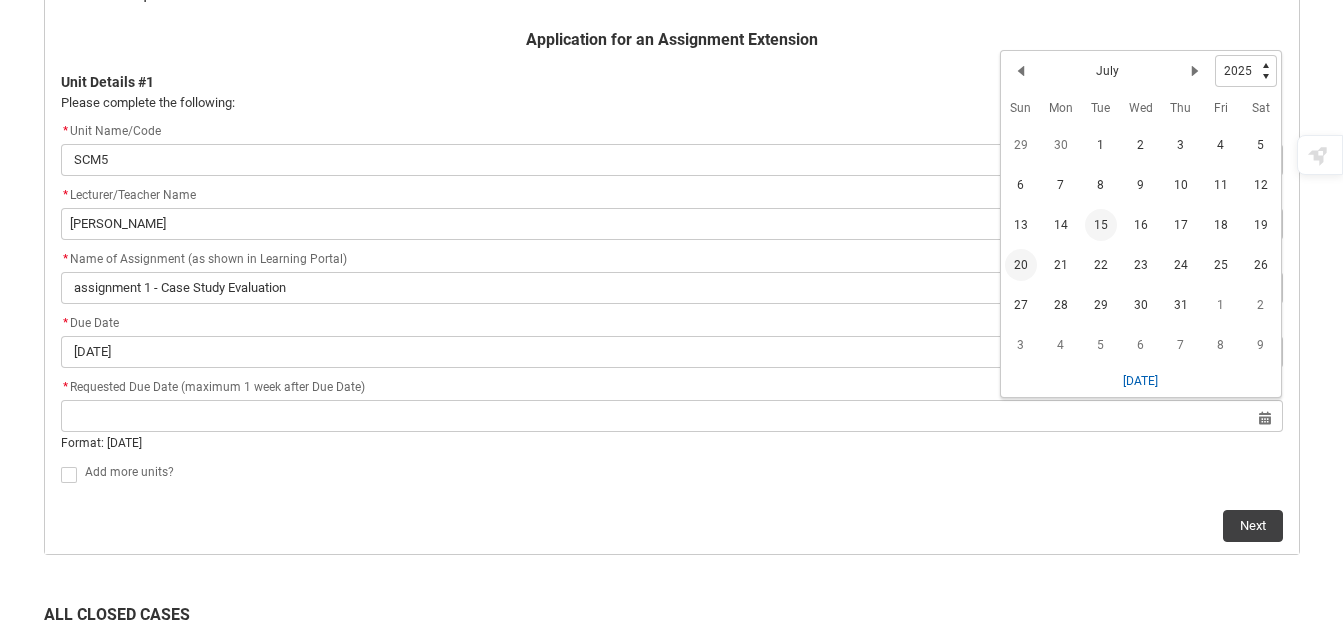 click on "20" 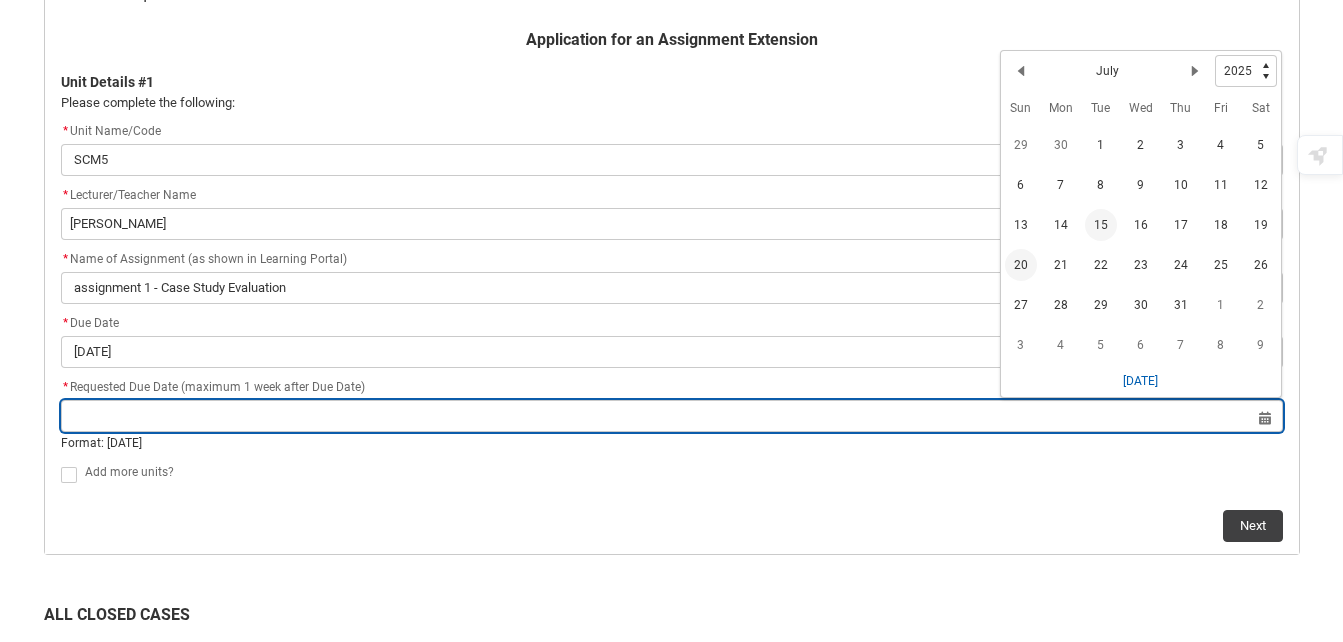 type on "[DATE]" 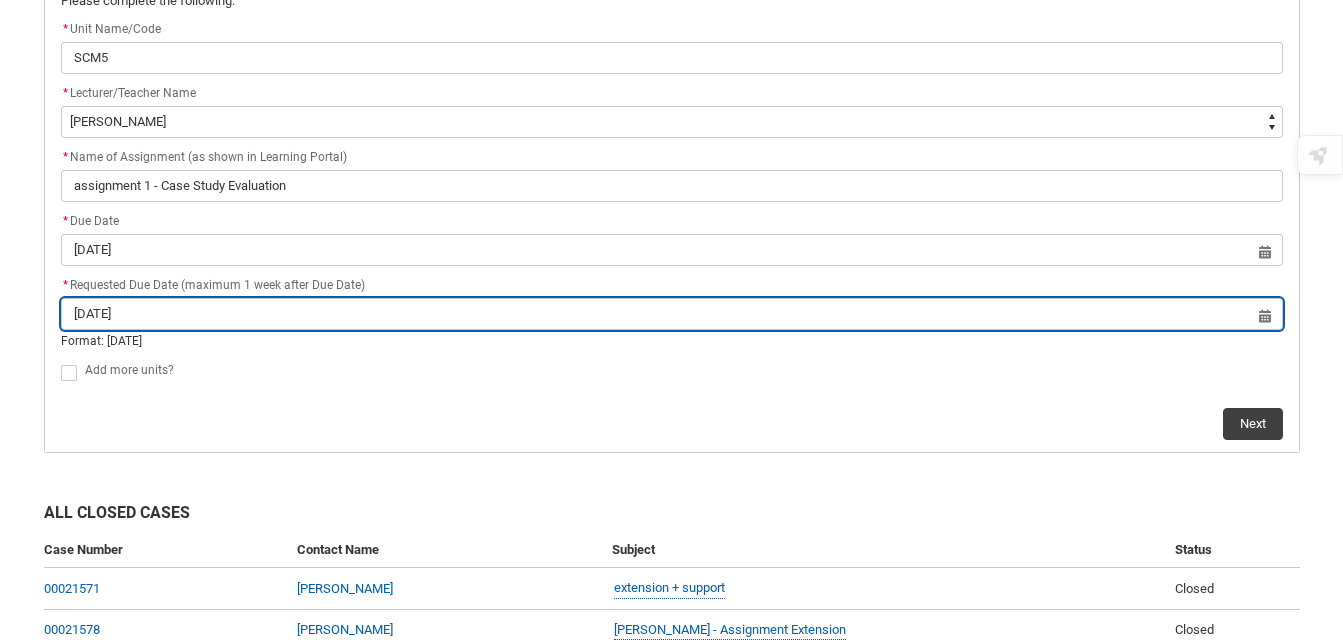 scroll, scrollTop: 557, scrollLeft: 0, axis: vertical 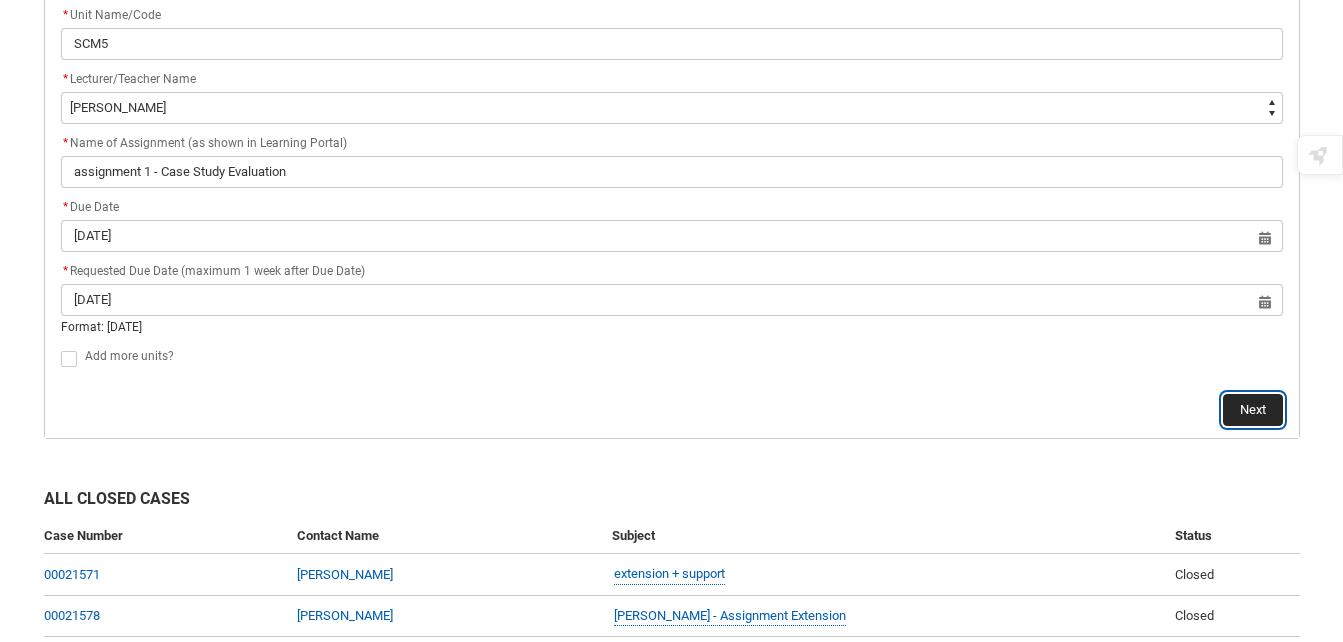 click on "Next" 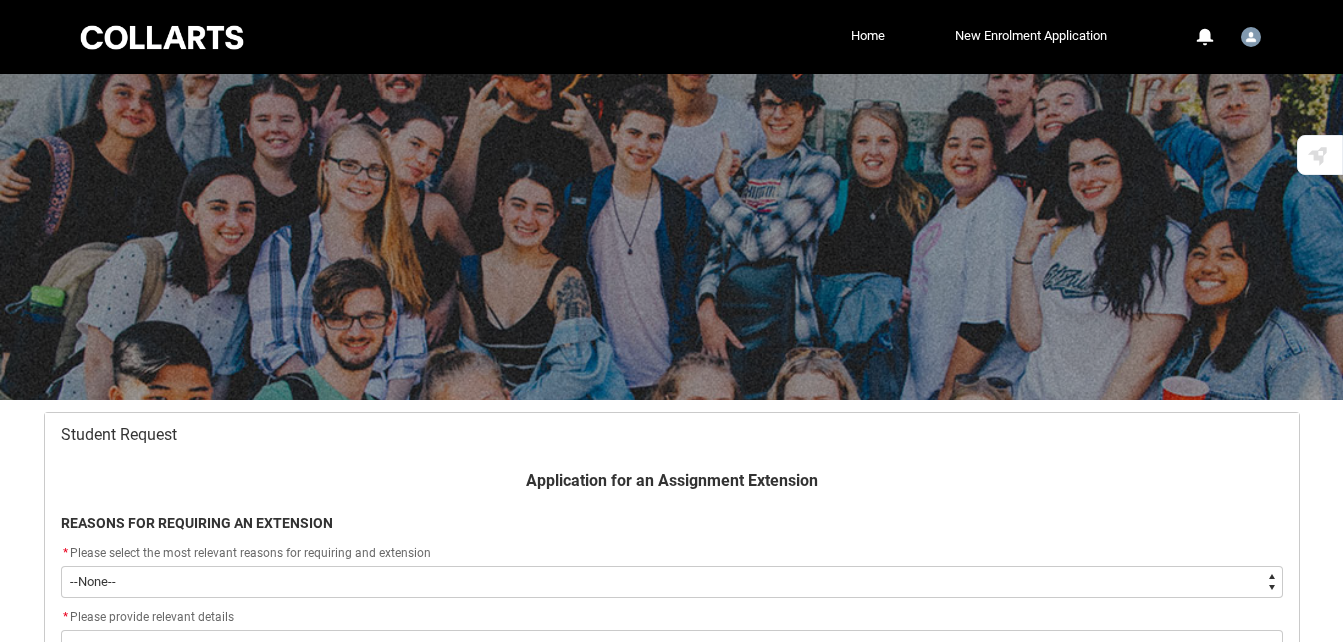 scroll, scrollTop: 213, scrollLeft: 0, axis: vertical 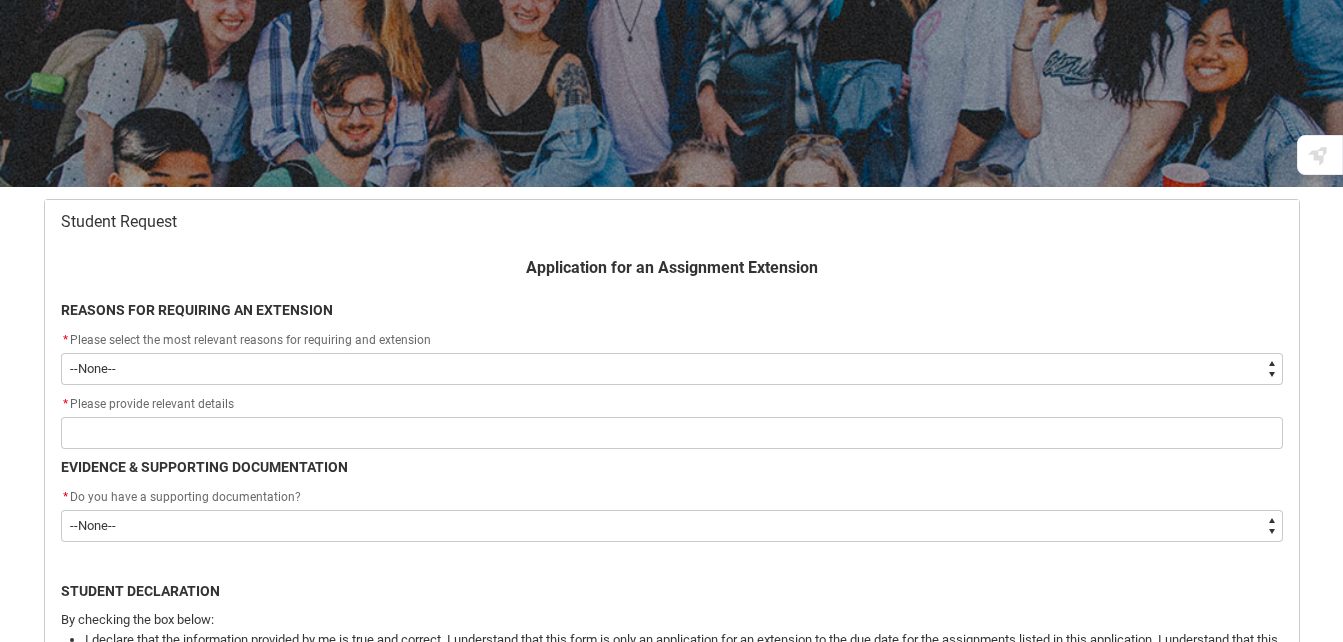 click on "--None-- Medical Reasons Work obligations Family obligations Academic Difficulties Significant religious or cultural reasons Other" at bounding box center [672, 369] 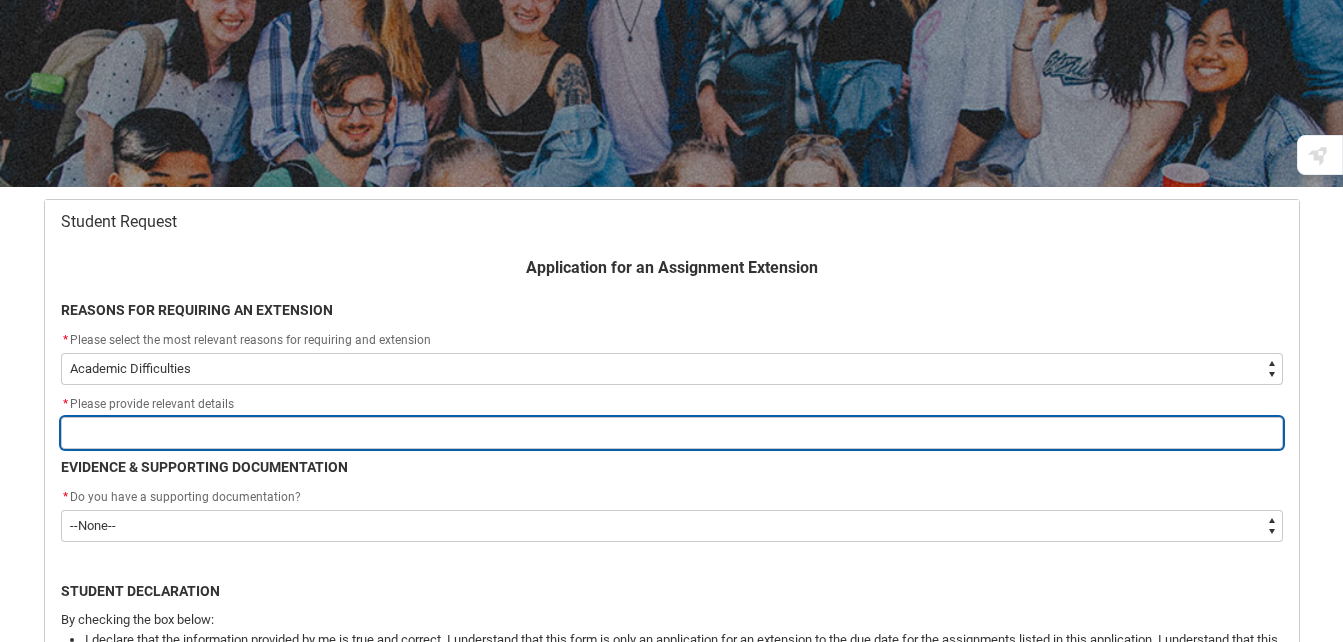 click at bounding box center [672, 433] 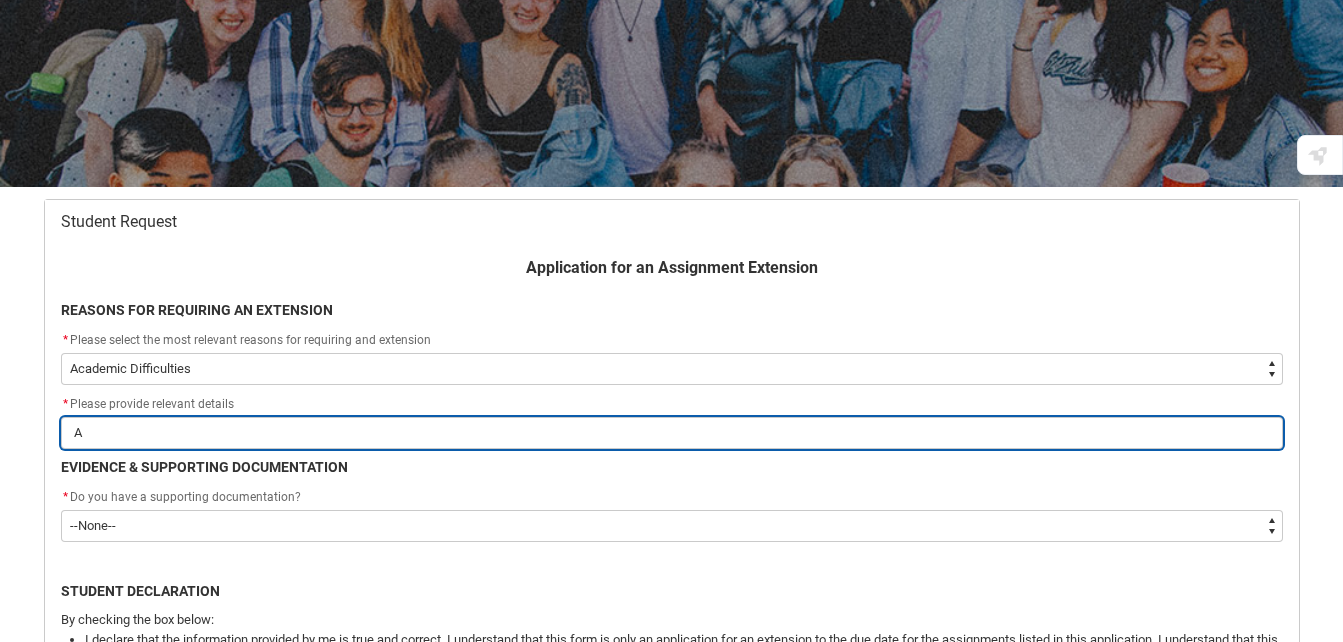 type on "AD" 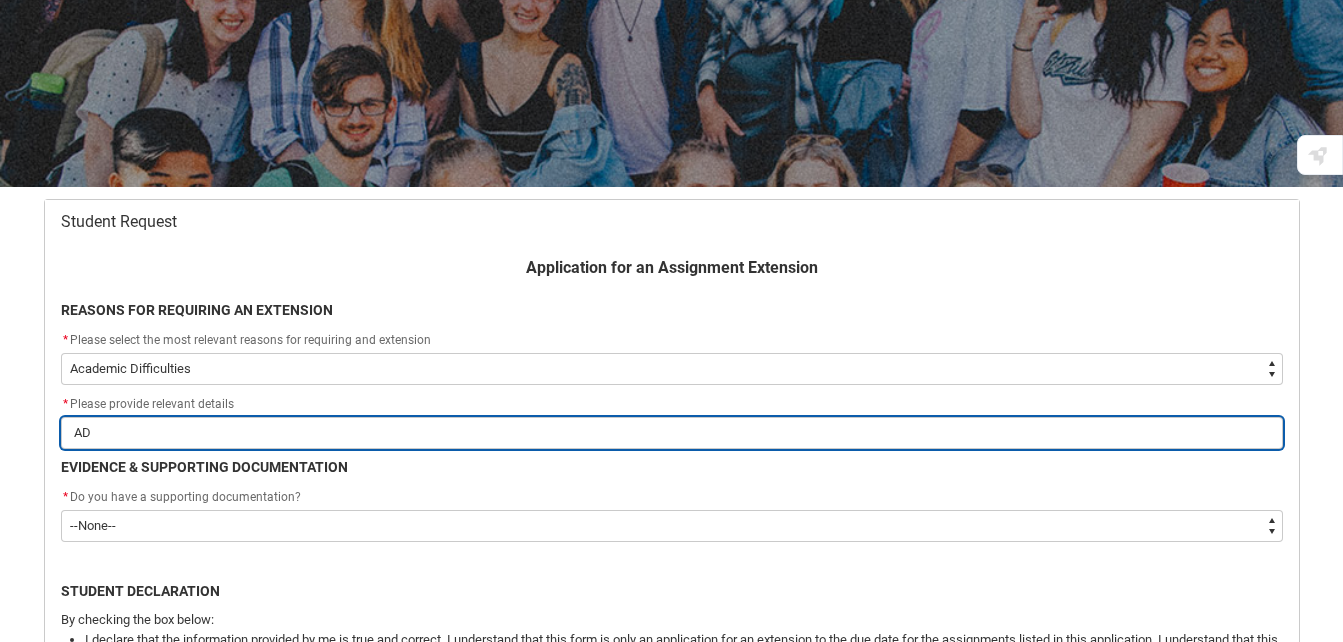 type on "ADH" 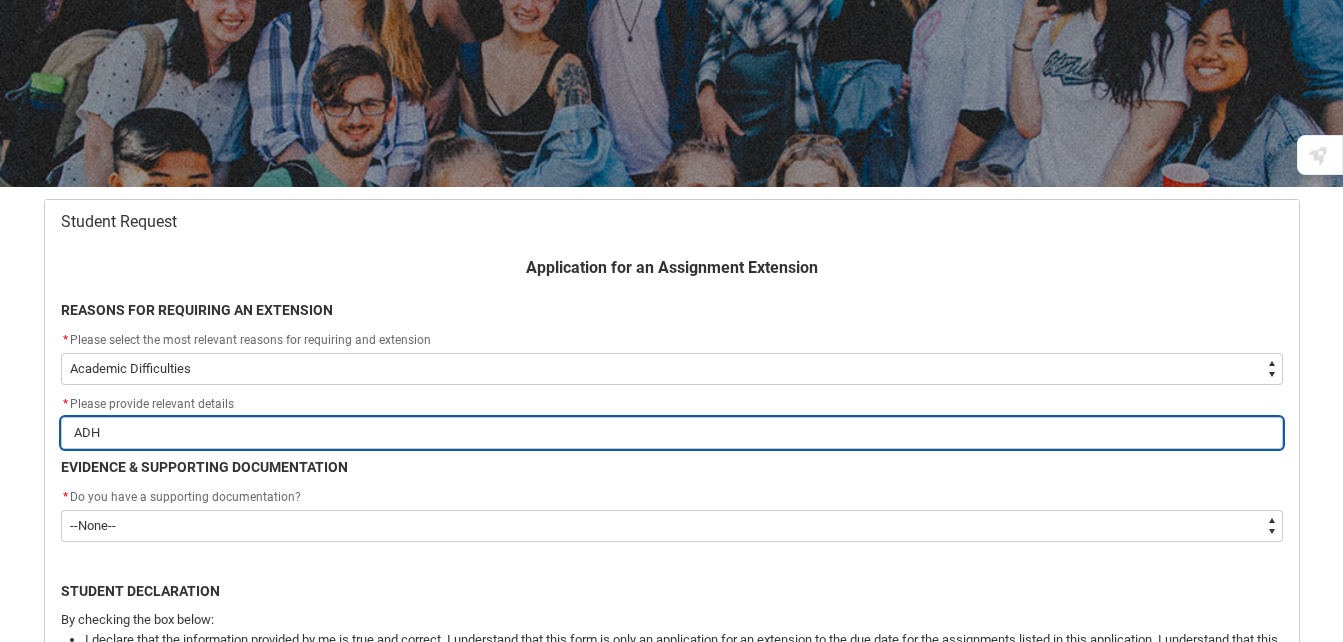 type on "[MEDICAL_DATA]" 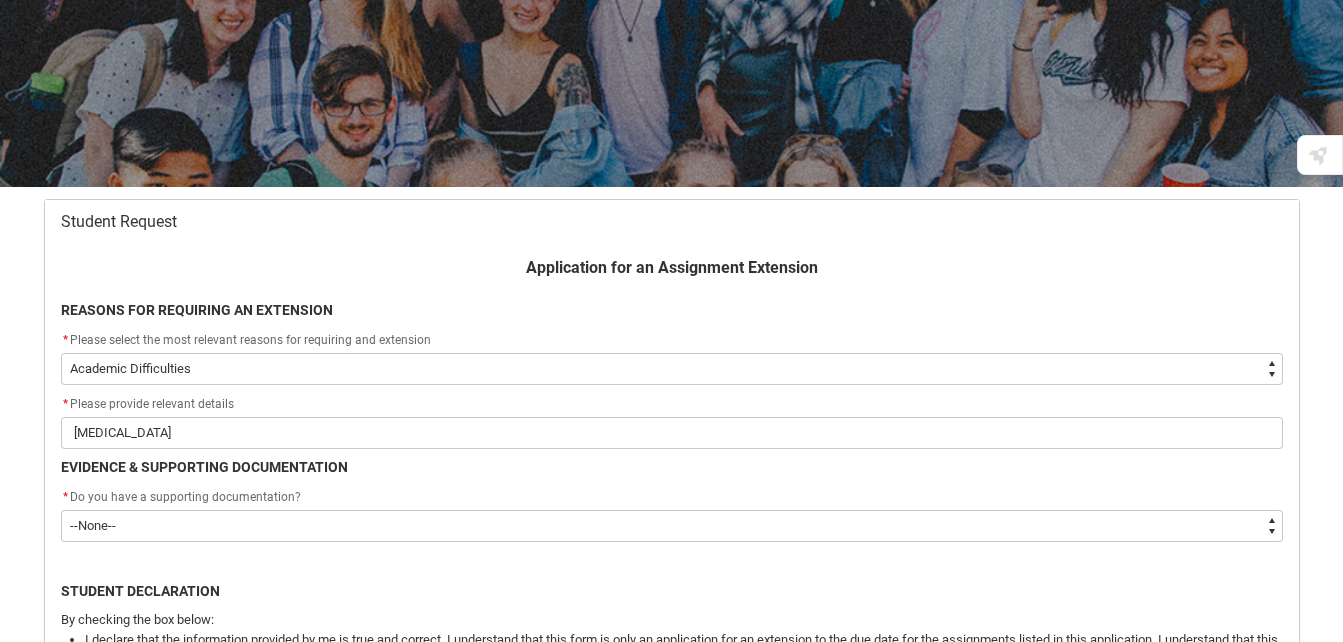 click on "* Do you have a supporting documentation?" 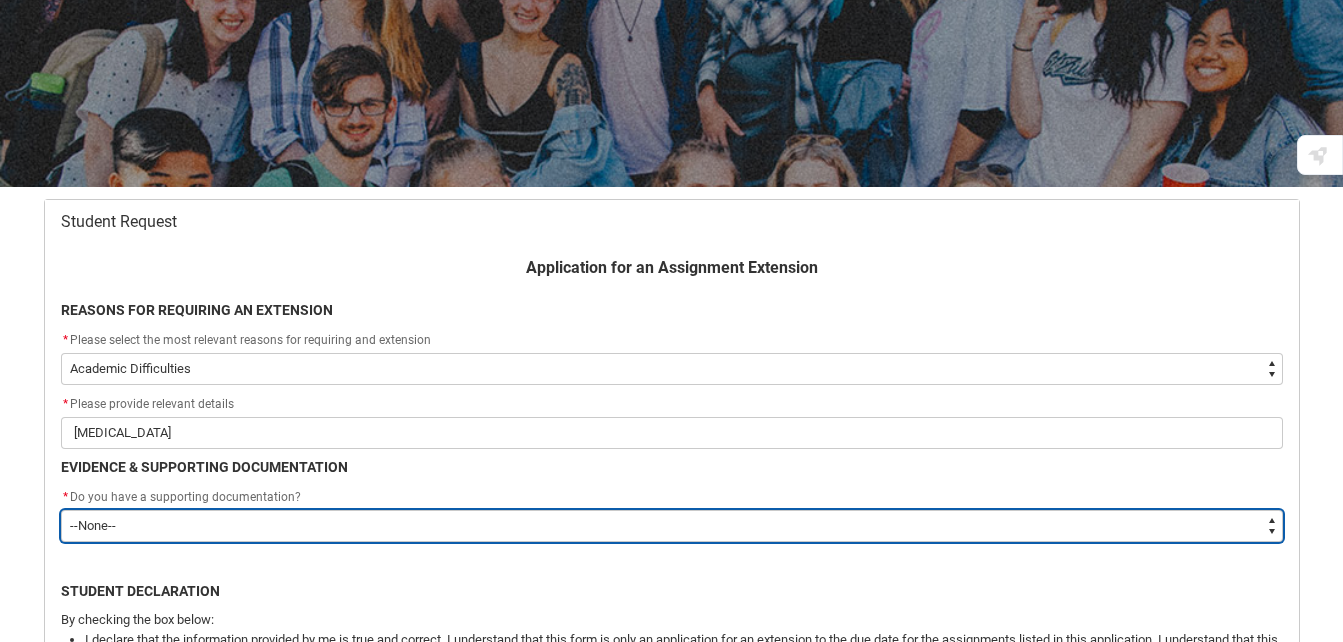 click on "--None-- Yes No" at bounding box center [672, 526] 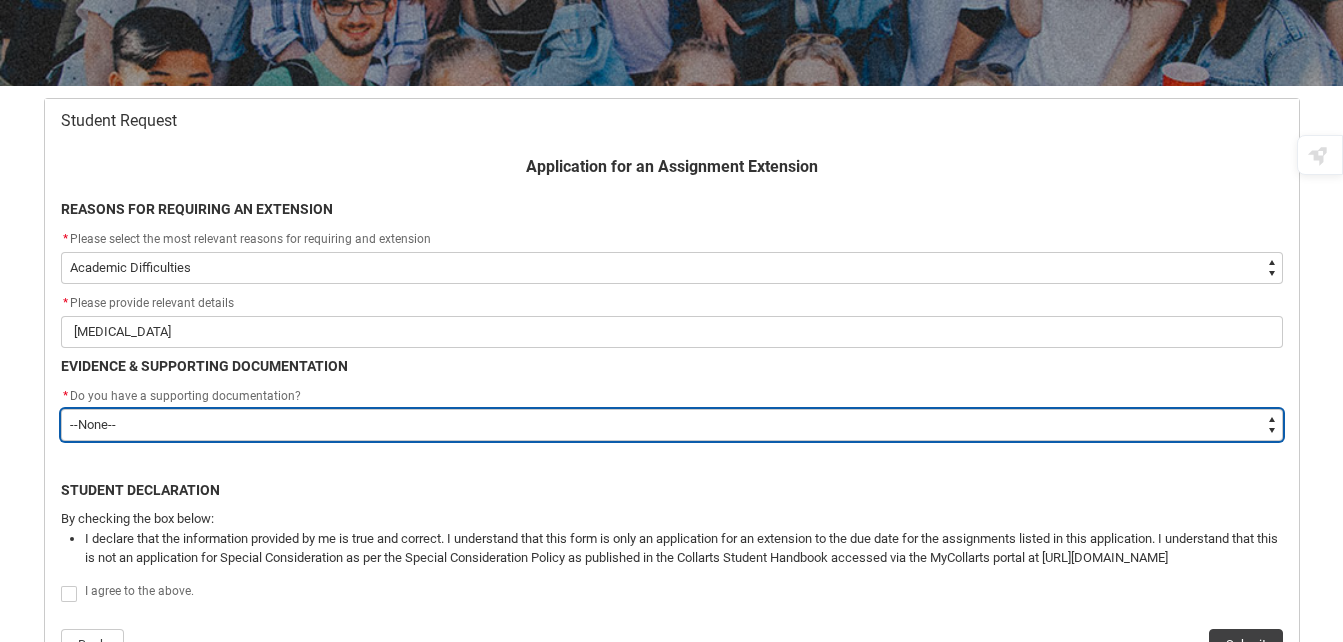 scroll, scrollTop: 315, scrollLeft: 0, axis: vertical 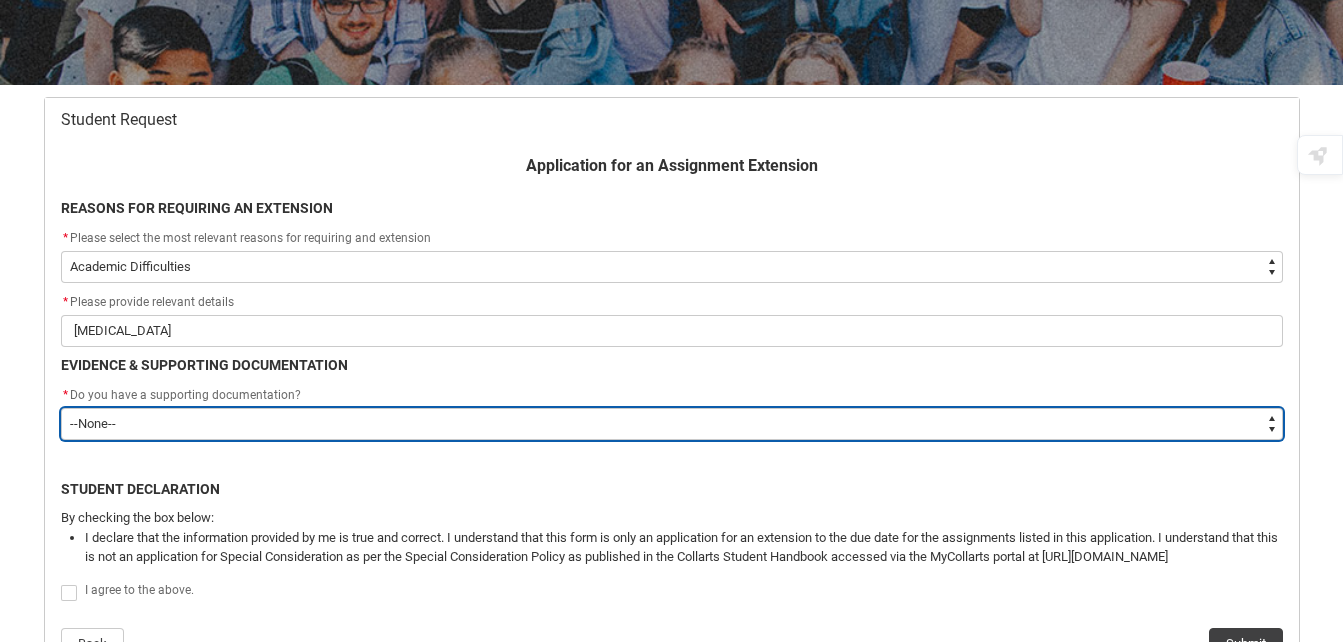 click on "--None-- Yes No" at bounding box center [672, 424] 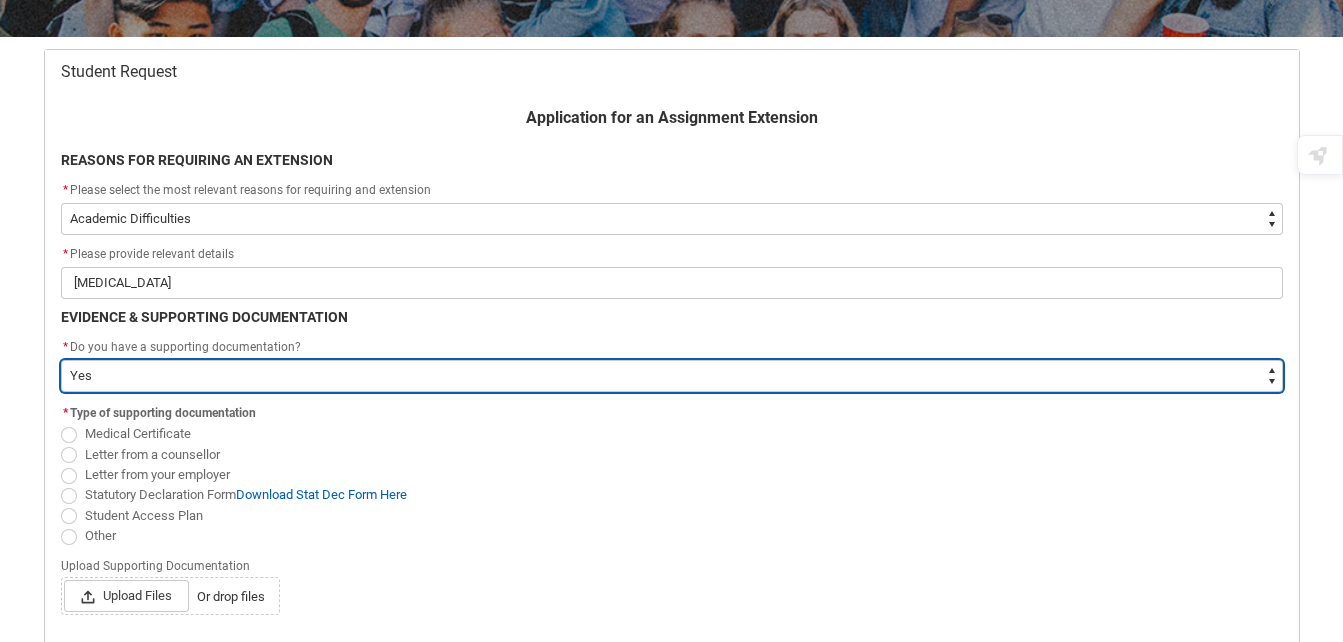 scroll, scrollTop: 366, scrollLeft: 0, axis: vertical 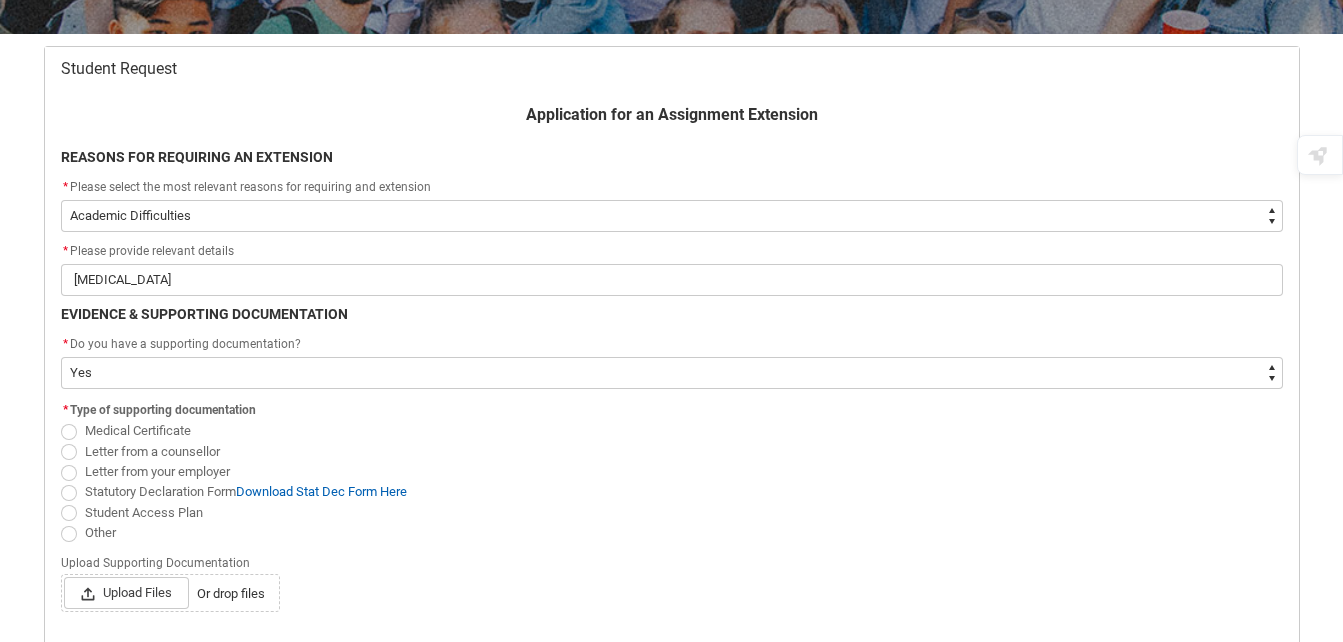 click at bounding box center [69, 534] 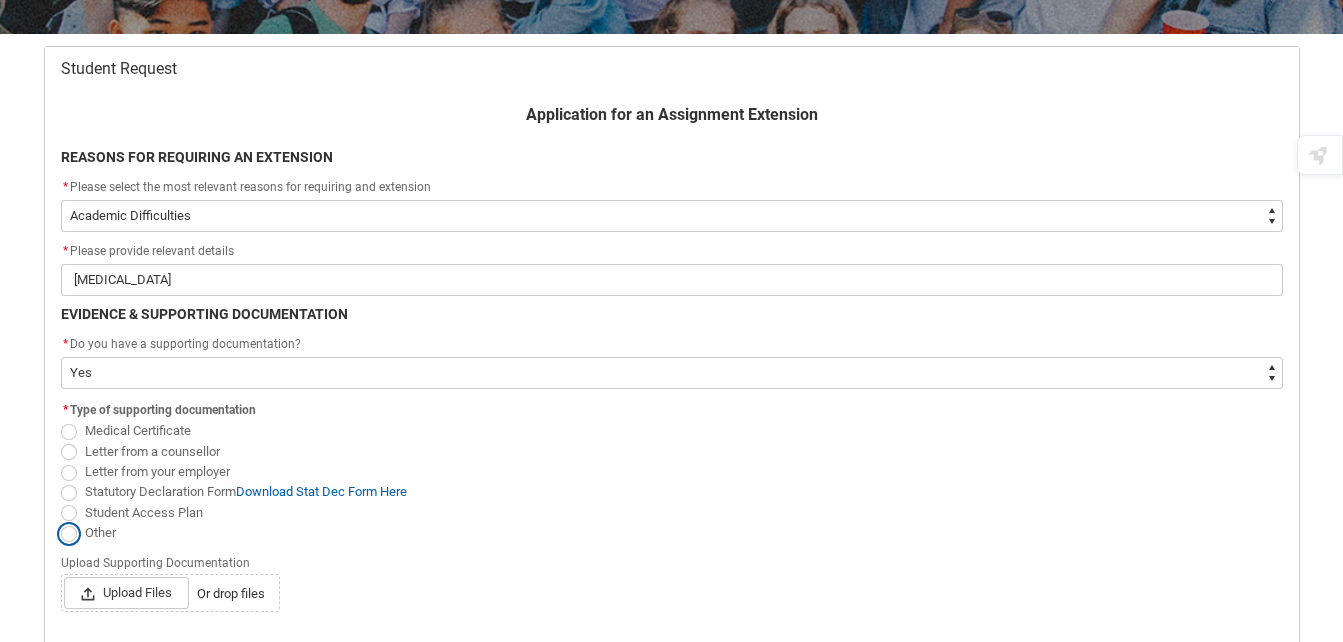 click on "Other" at bounding box center [60, 521] 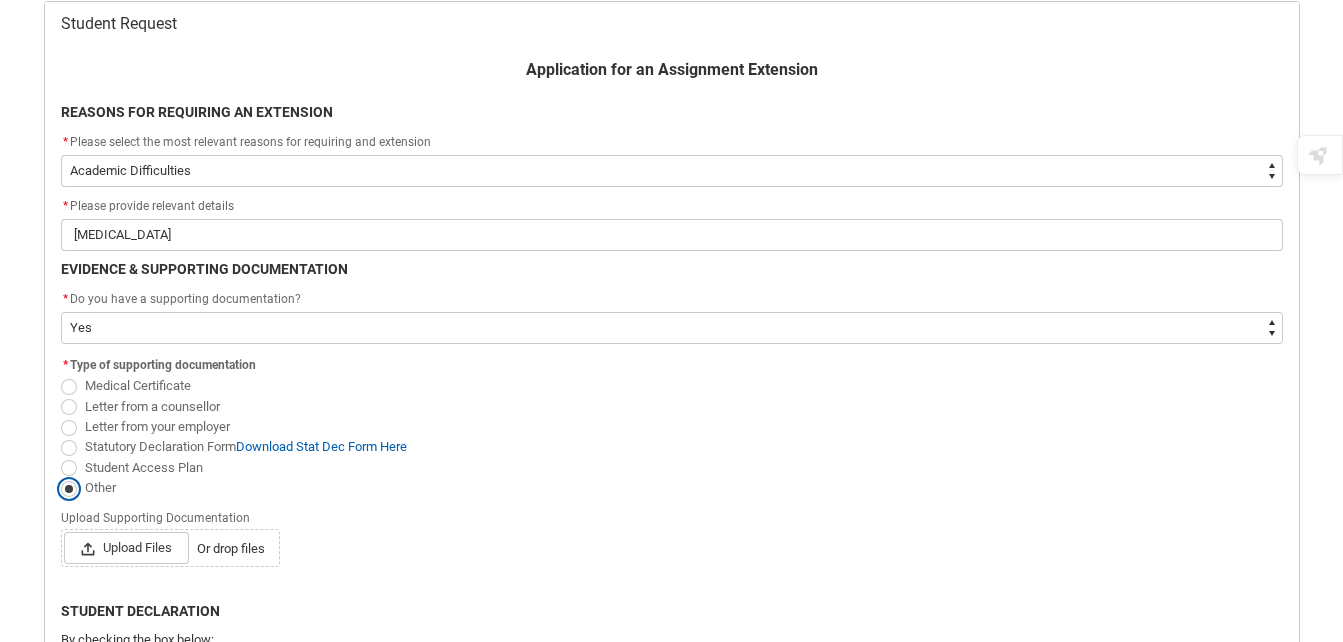 scroll, scrollTop: 412, scrollLeft: 0, axis: vertical 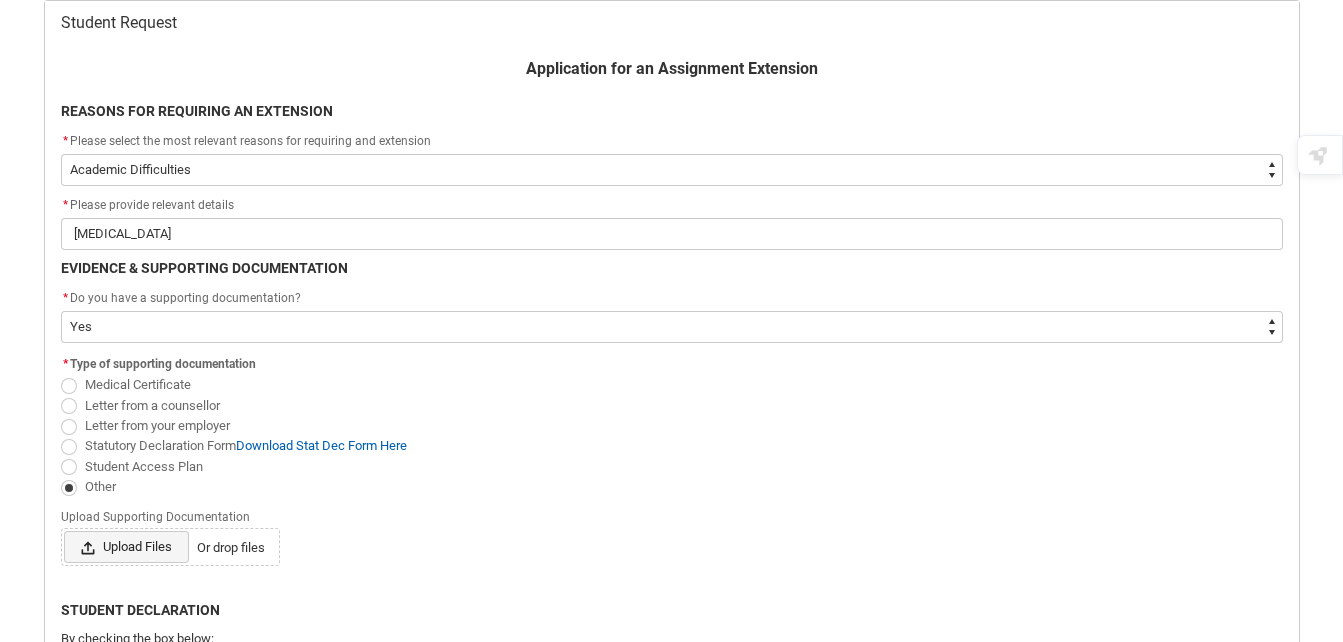 click on "Upload Files" at bounding box center (126, 547) 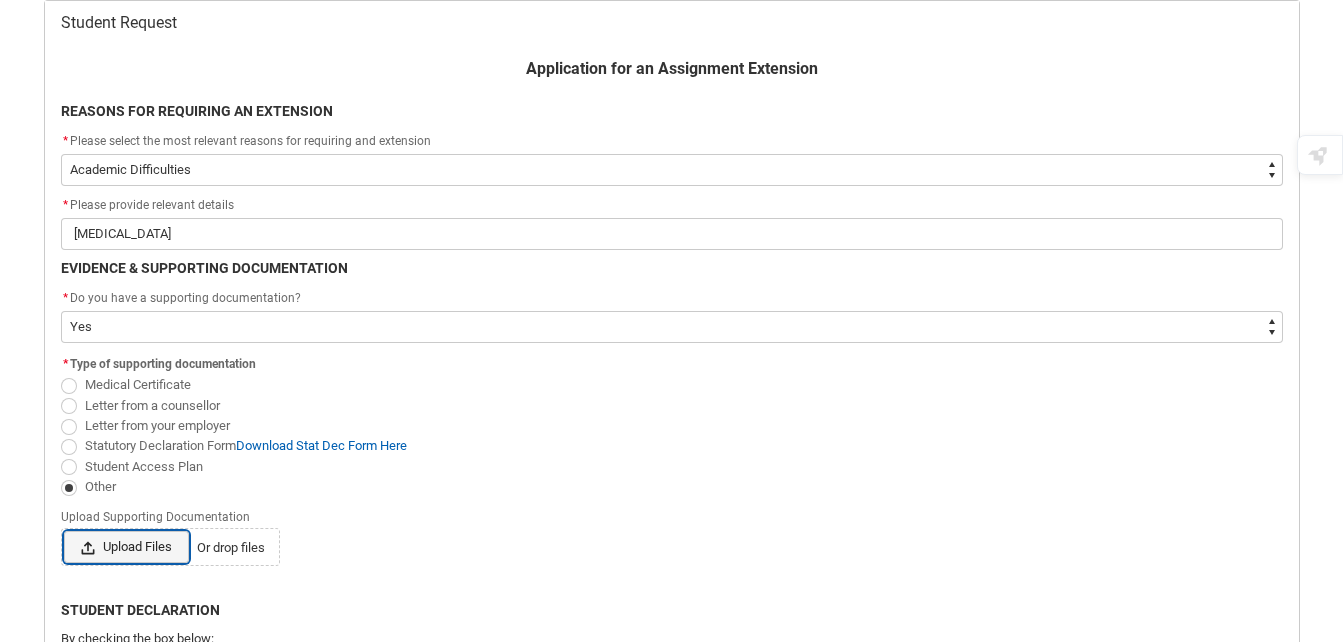 click on "Upload Files Or drop files" at bounding box center (63, 530) 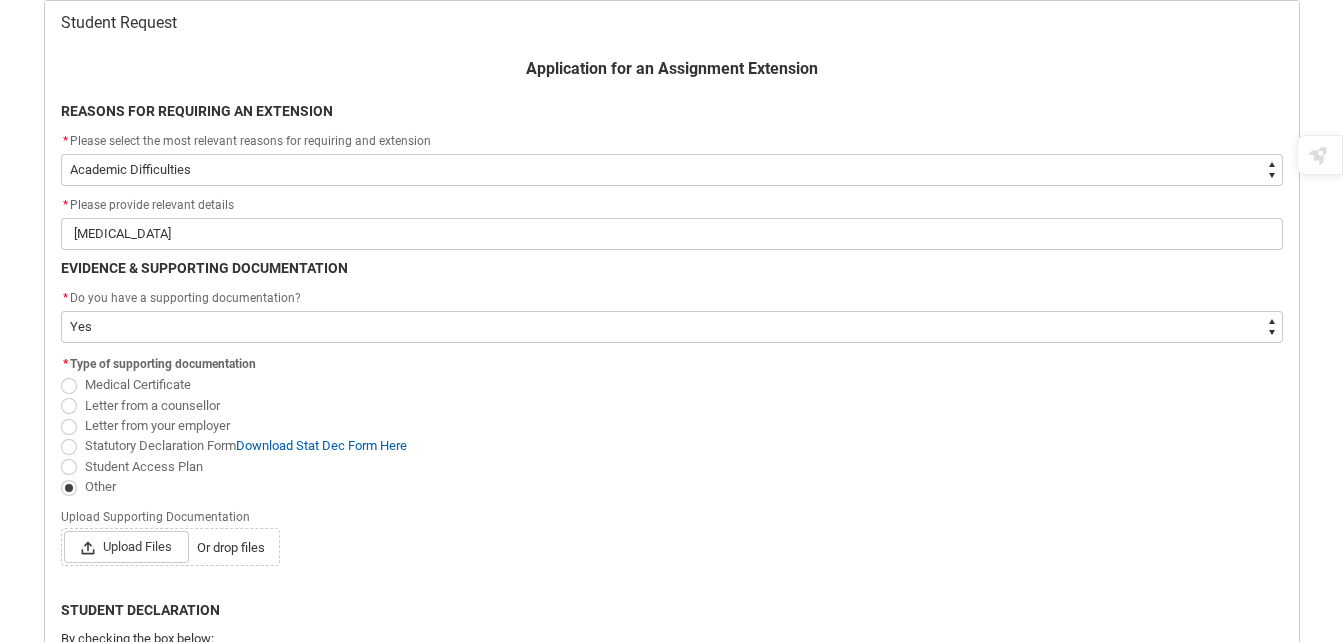 click on "Or drop files" at bounding box center [231, 548] 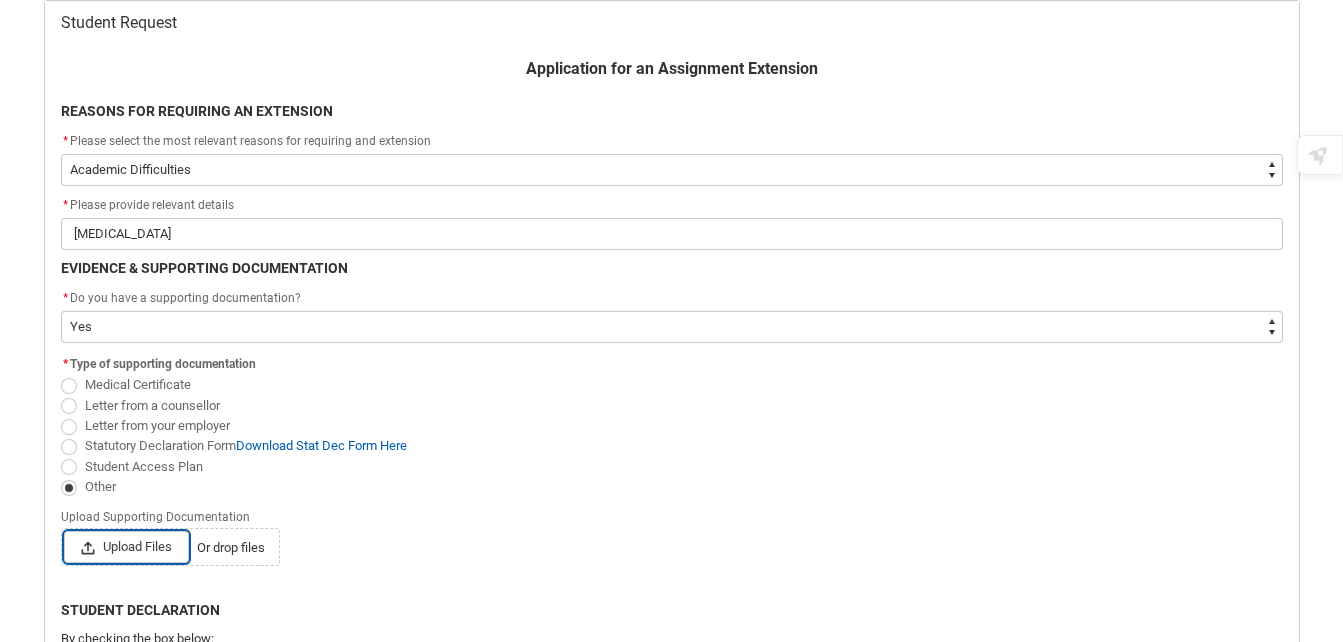 click on "Upload Files Or drop files" at bounding box center (63, 530) 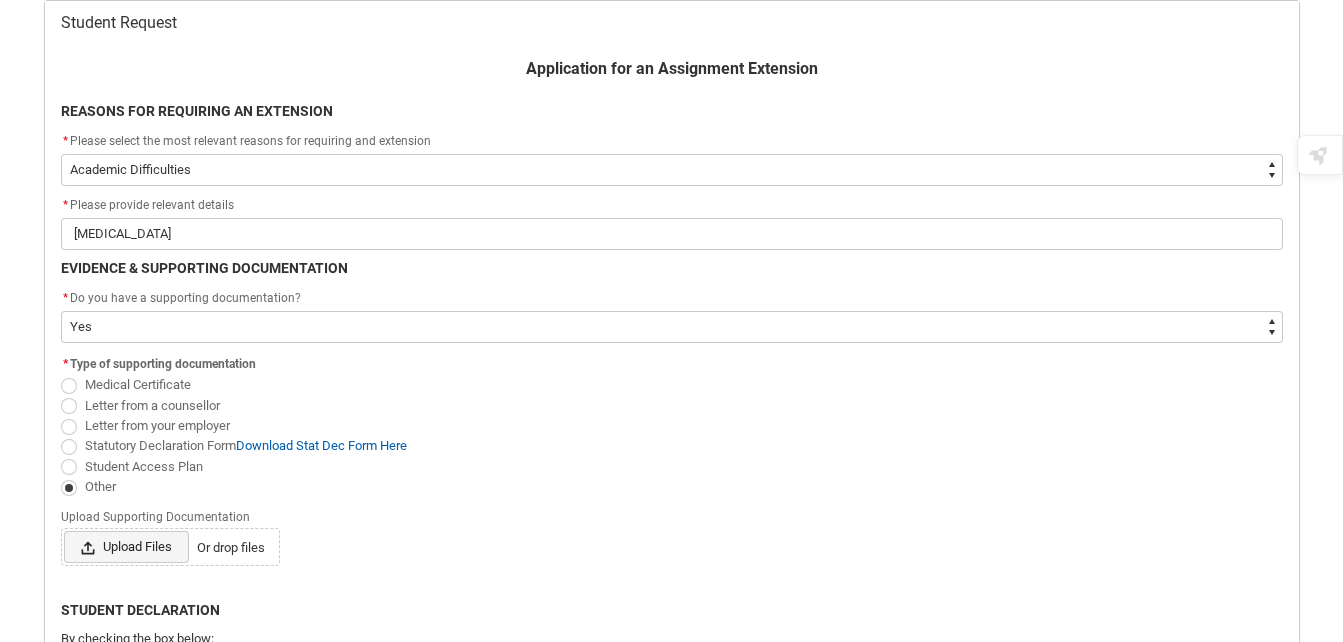 click on "Upload Files" at bounding box center (126, 547) 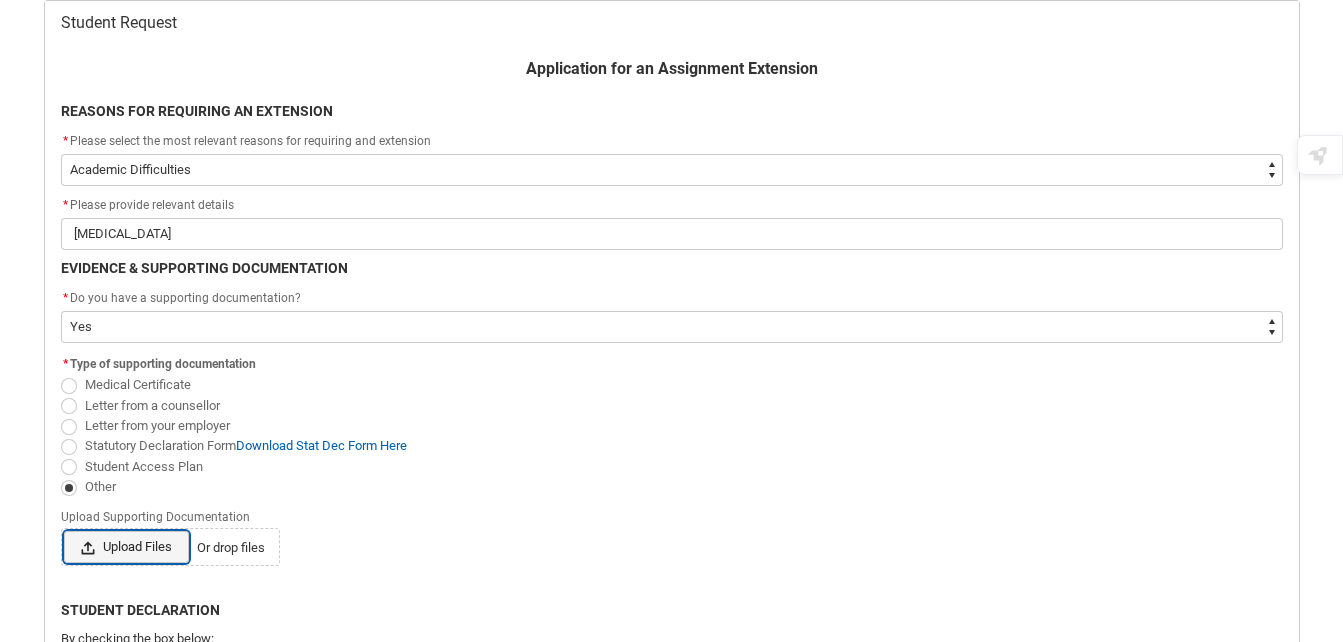 type 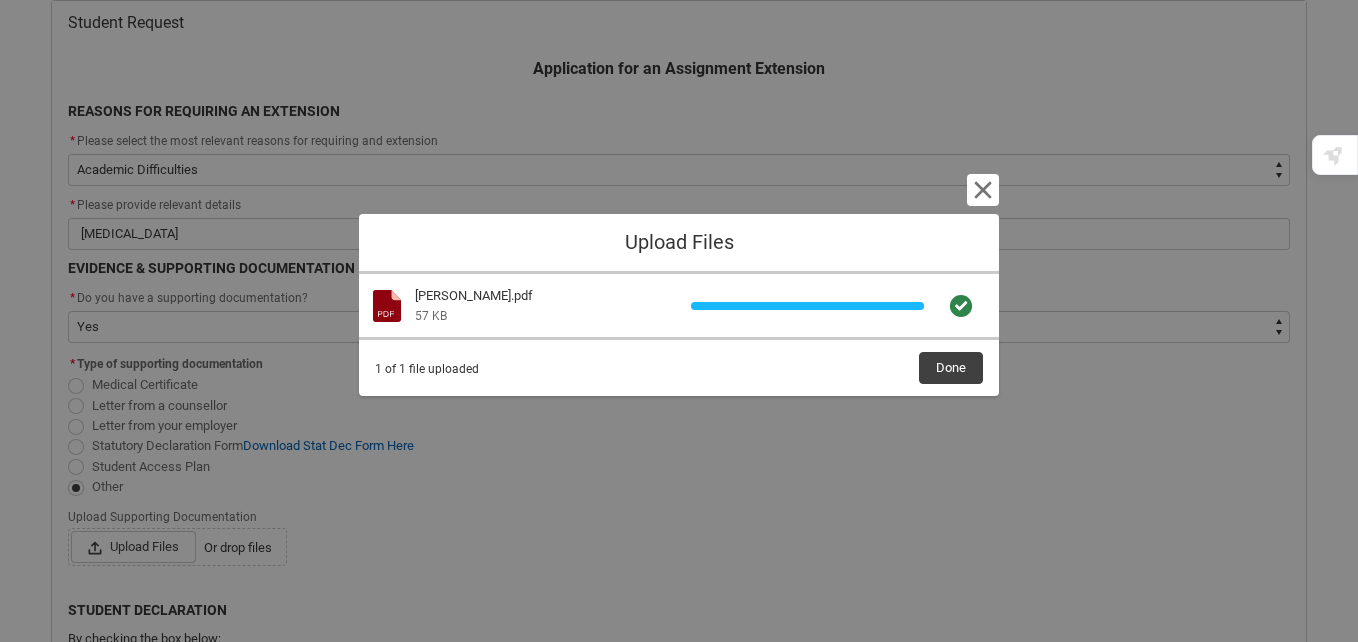 click 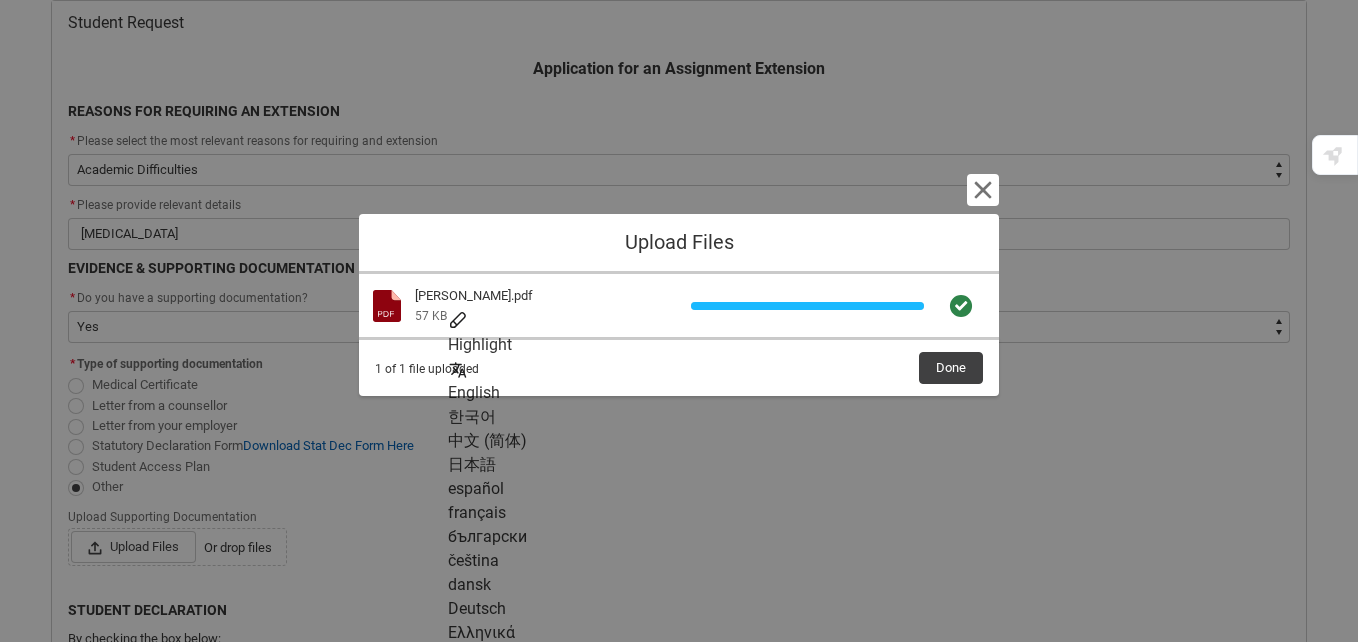 click 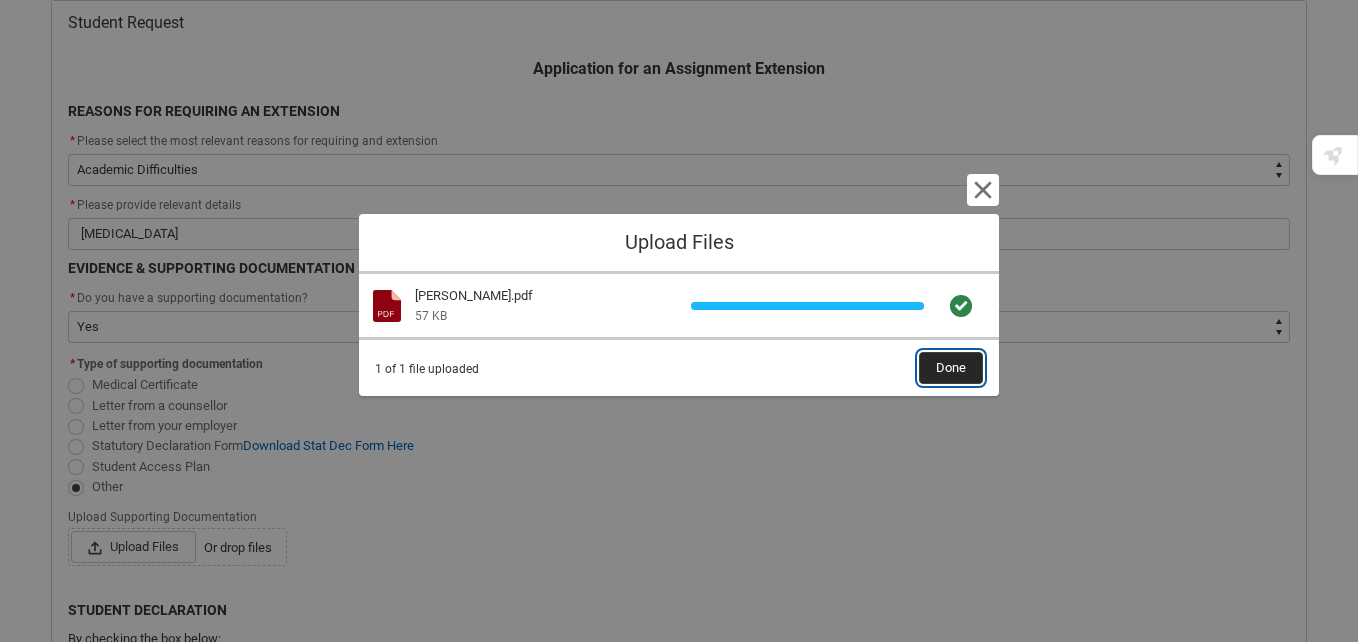 click on "Done" at bounding box center (951, 368) 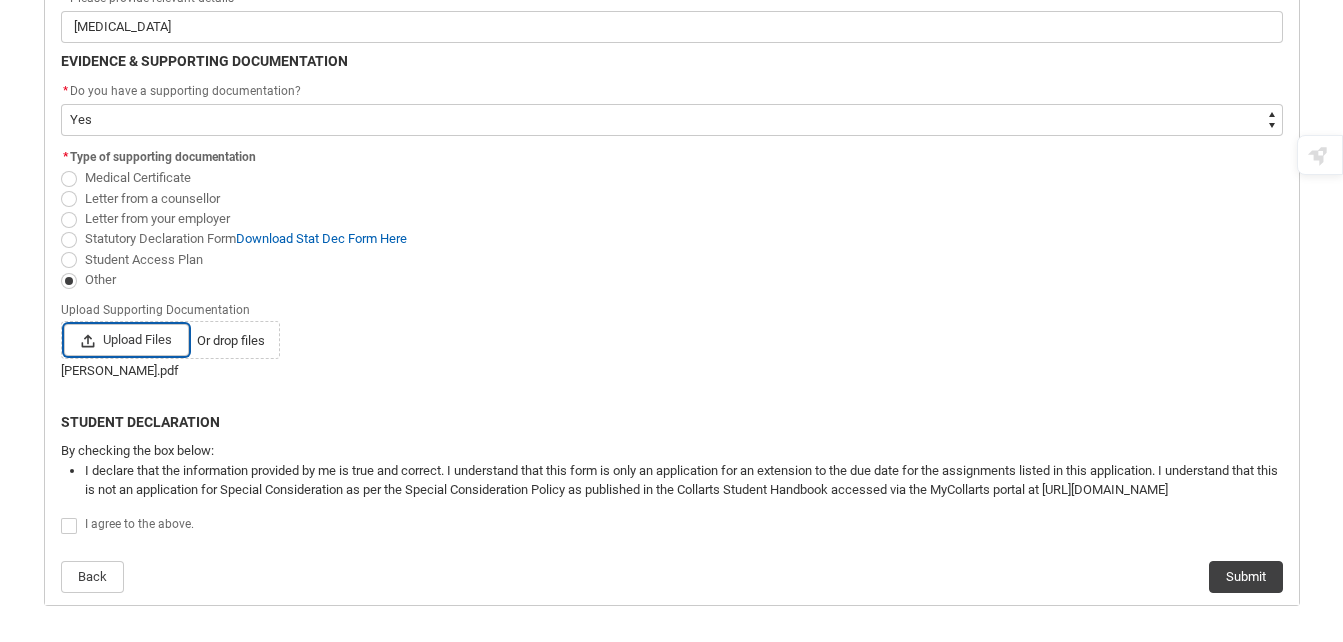 scroll, scrollTop: 620, scrollLeft: 0, axis: vertical 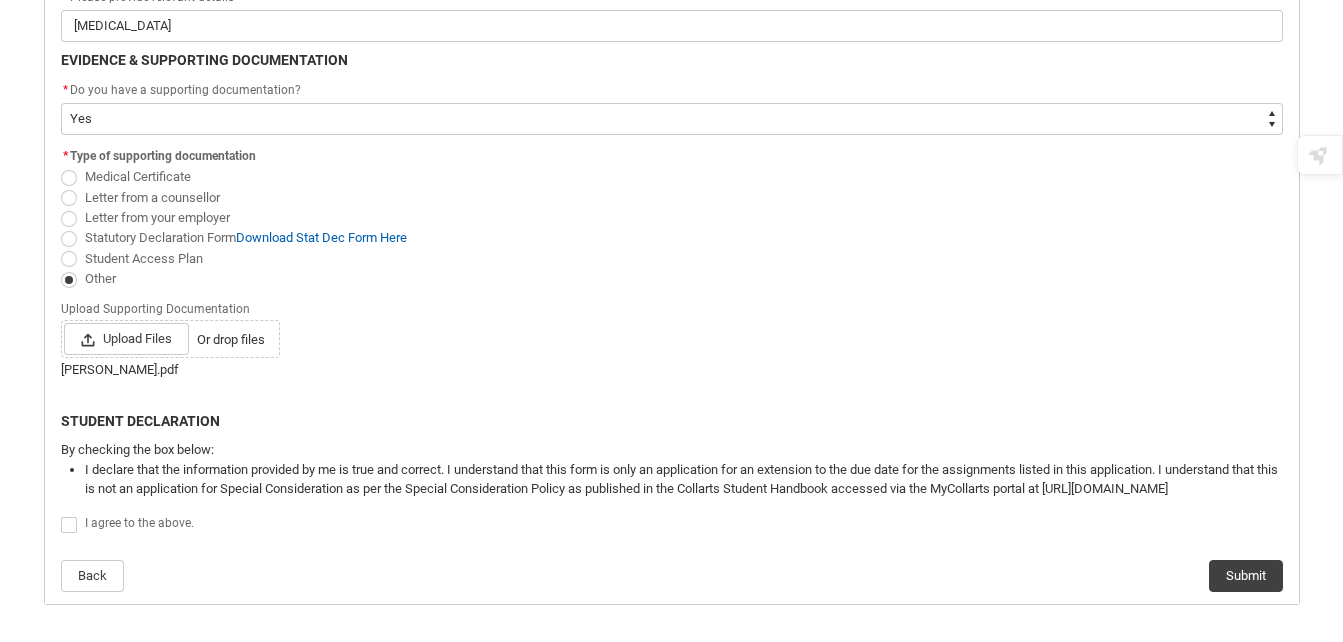 click 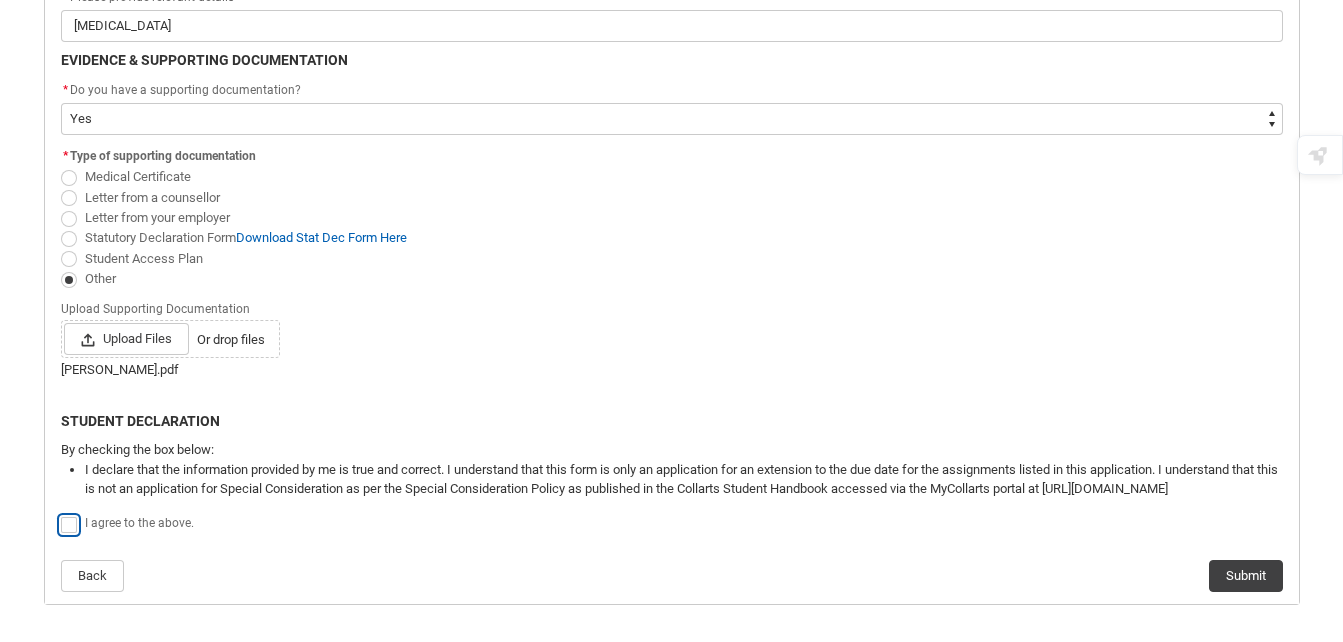 click at bounding box center (60, 514) 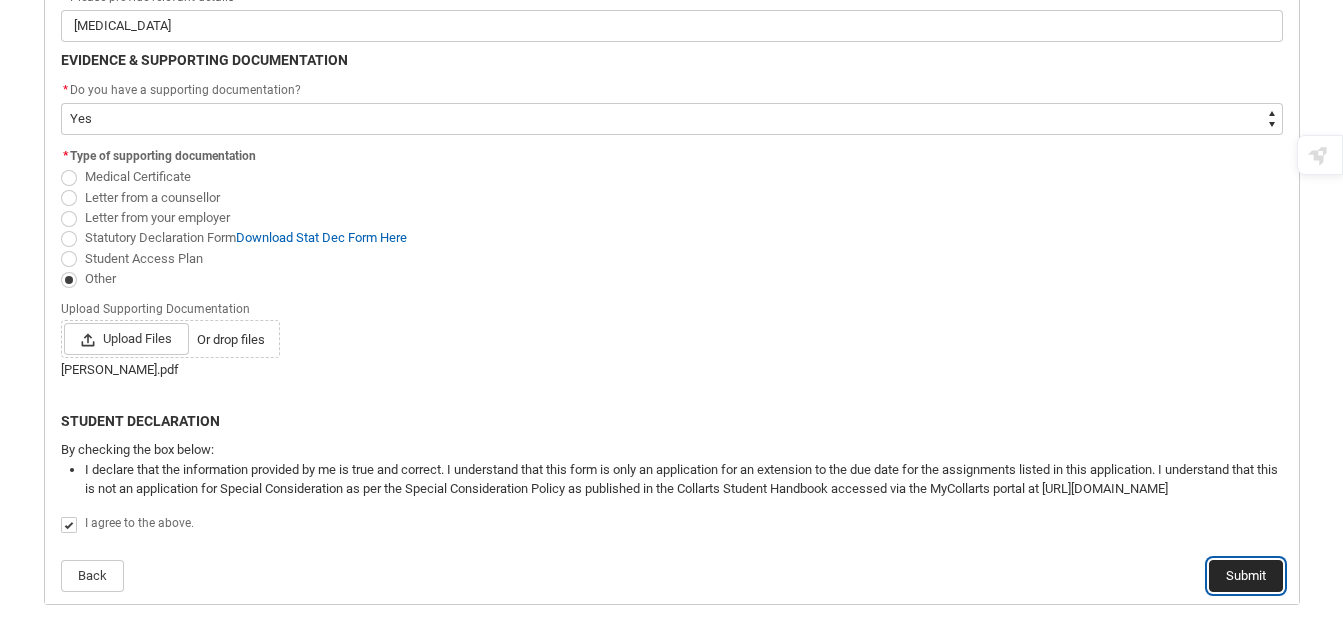 click on "Submit" 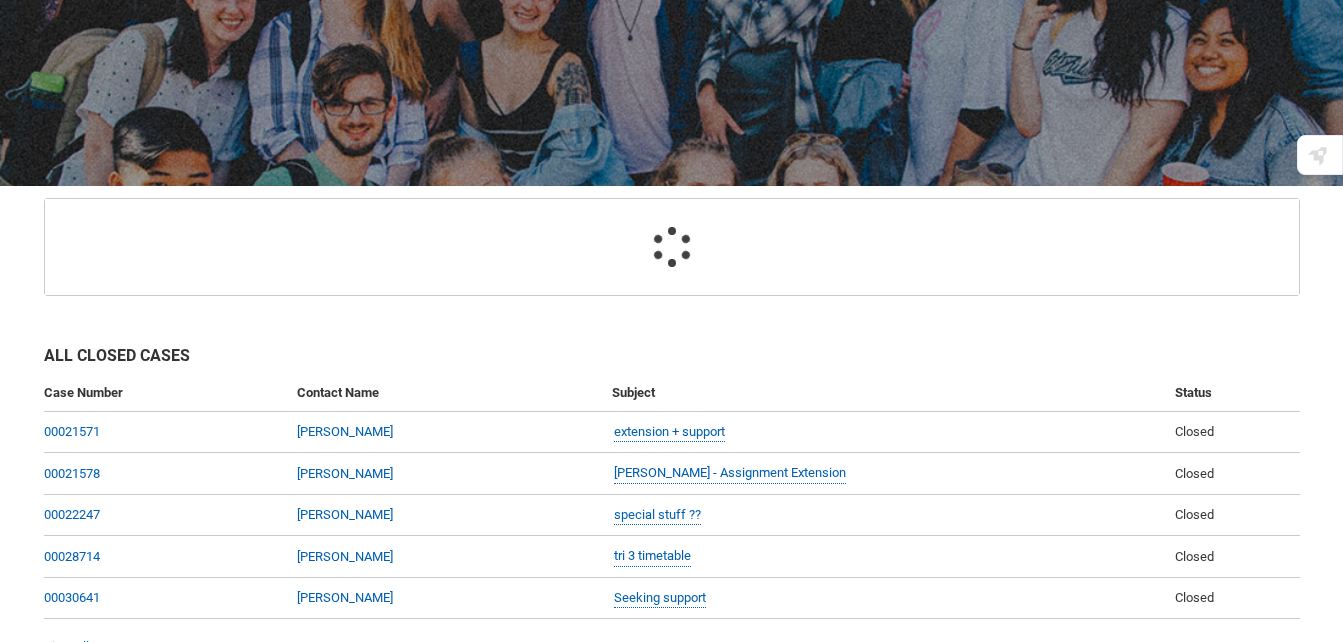 scroll, scrollTop: 213, scrollLeft: 0, axis: vertical 